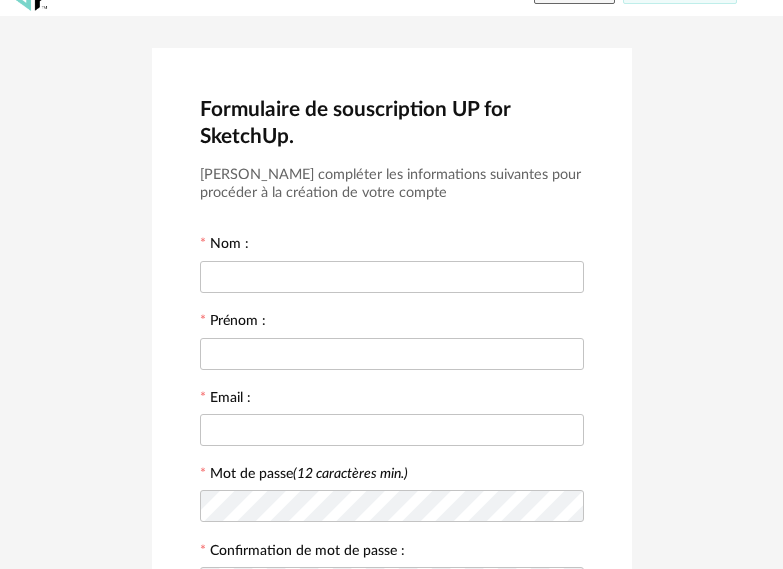 scroll, scrollTop: 0, scrollLeft: 0, axis: both 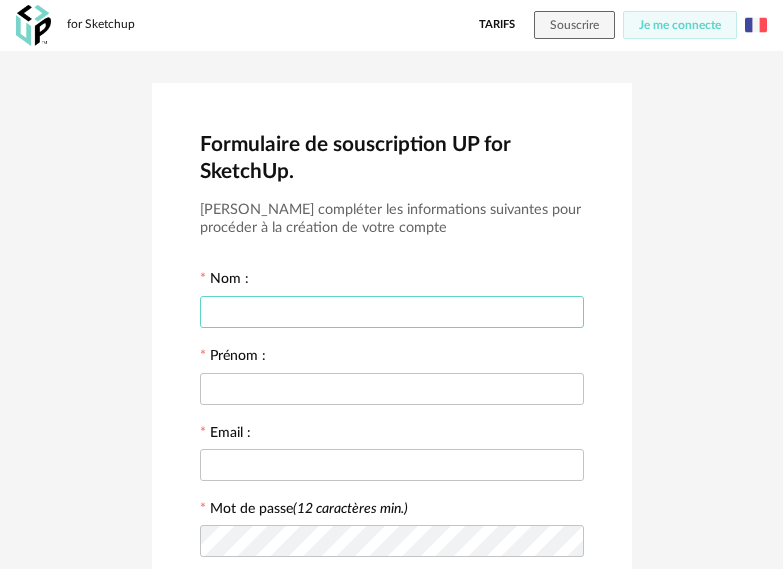 click at bounding box center (392, 312) 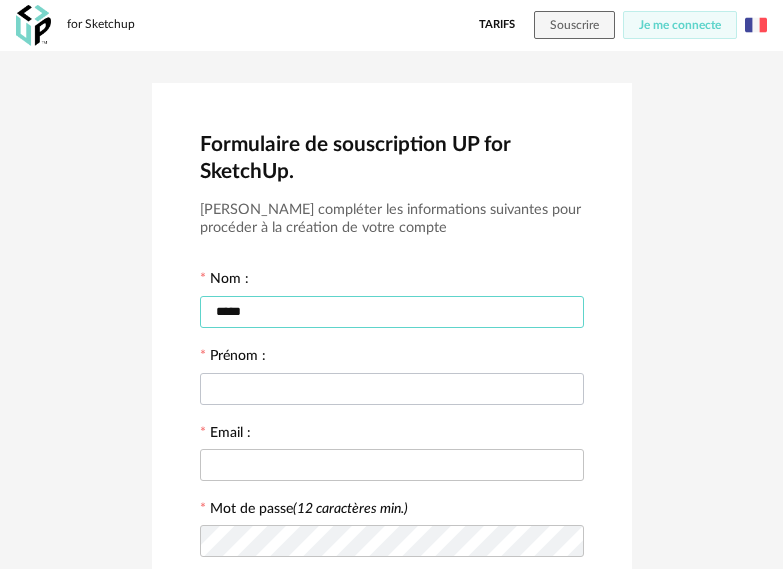 type on "*****" 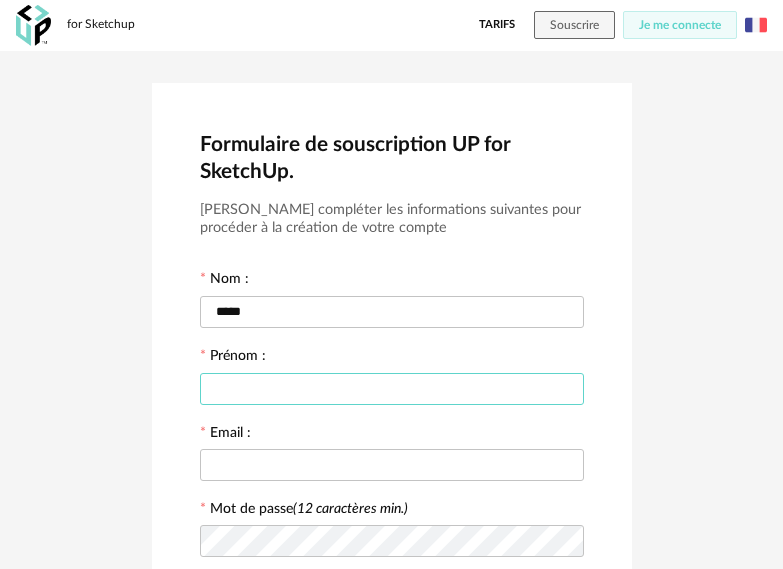 click at bounding box center [392, 389] 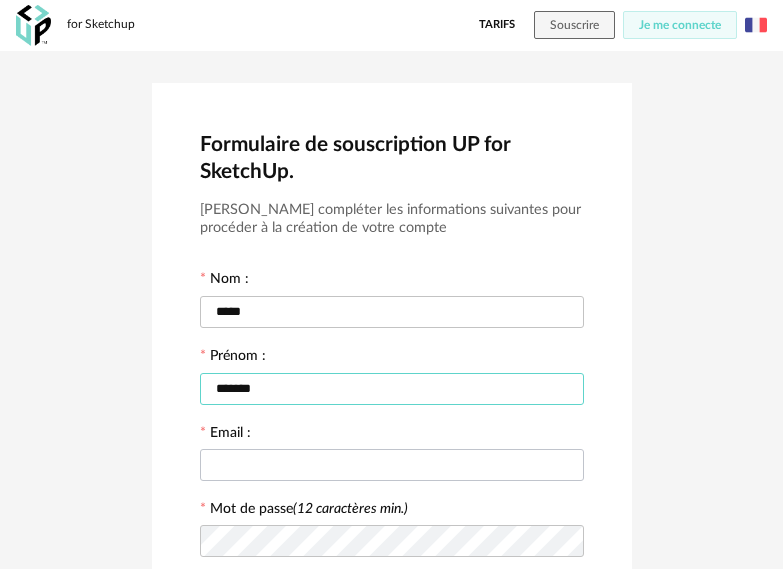 type on "*******" 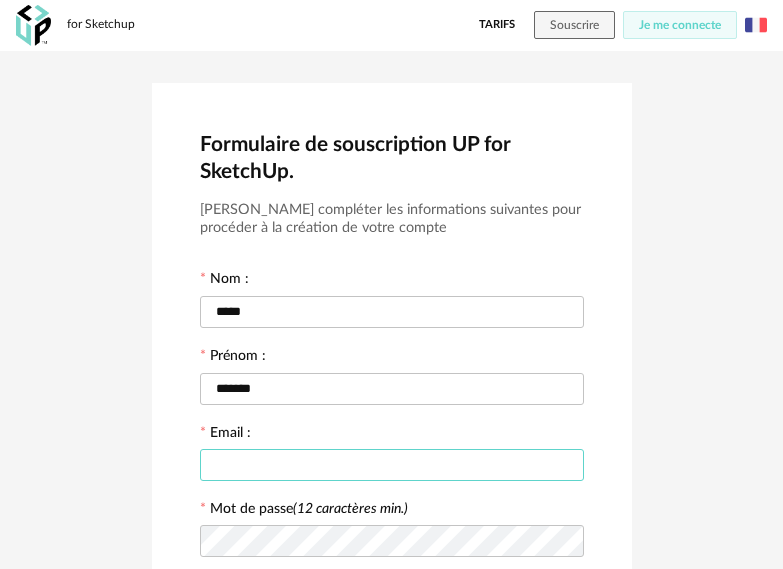 click at bounding box center [392, 465] 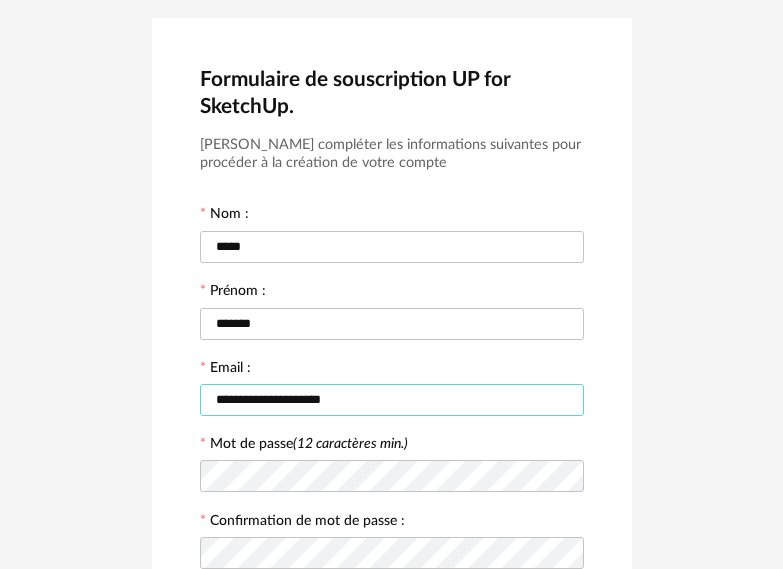 scroll, scrollTop: 100, scrollLeft: 0, axis: vertical 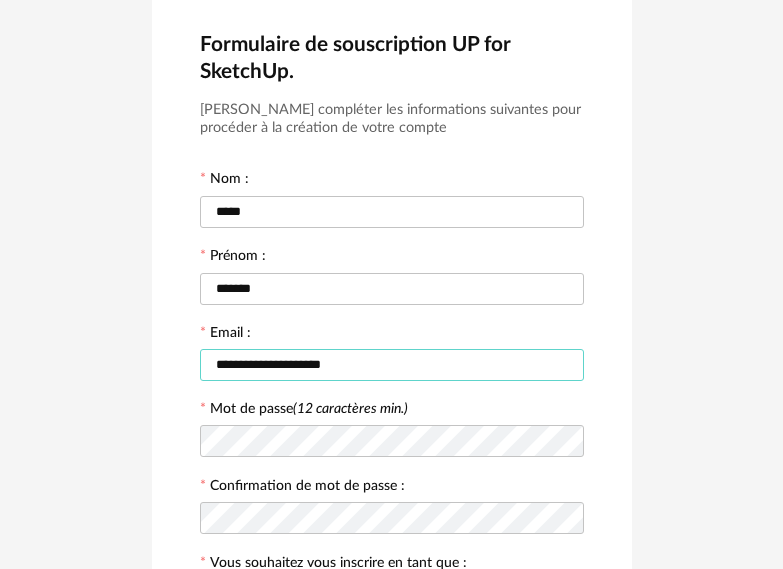 type on "**********" 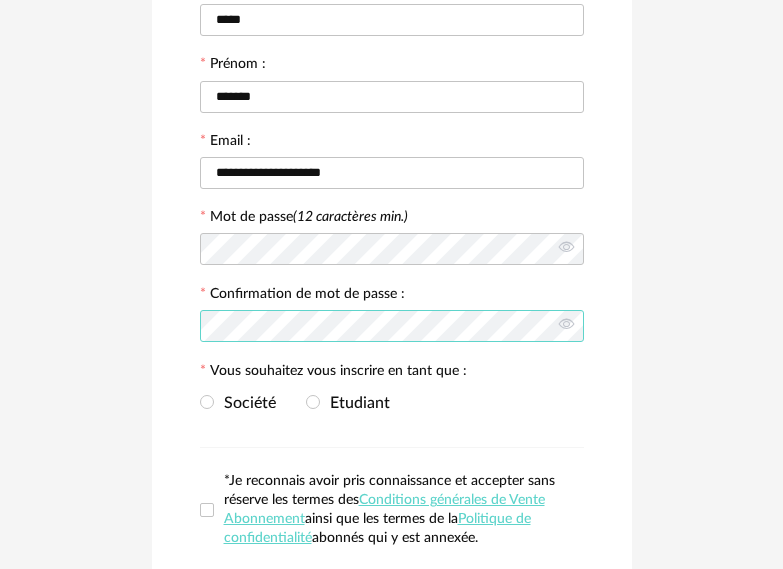 scroll, scrollTop: 300, scrollLeft: 0, axis: vertical 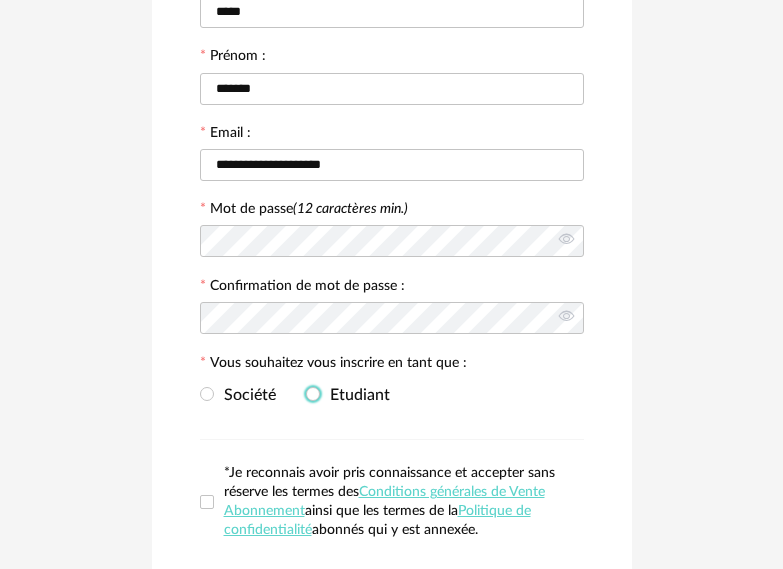 click on "Etudiant" at bounding box center [355, 395] 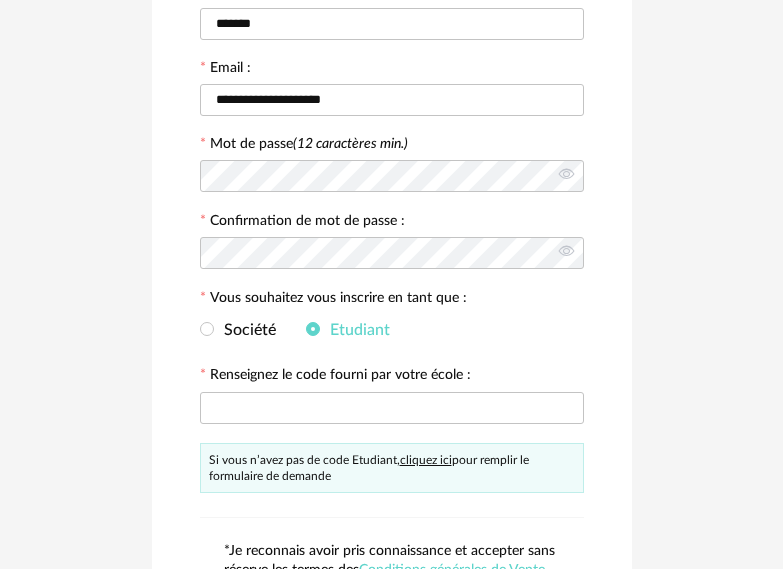 scroll, scrollTop: 400, scrollLeft: 0, axis: vertical 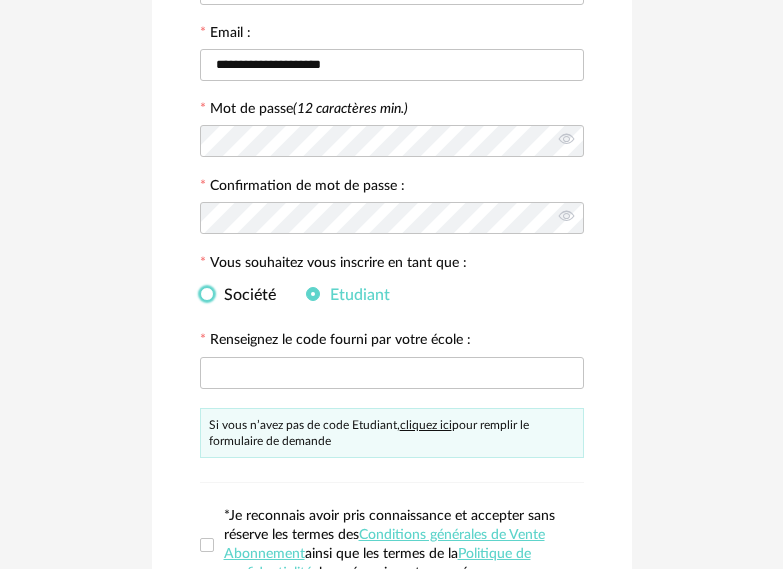 click at bounding box center (207, 294) 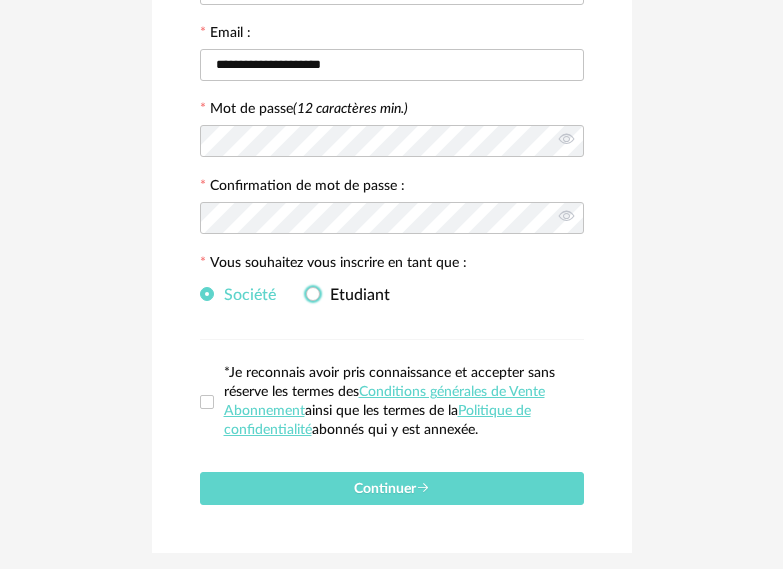 click at bounding box center [313, 295] 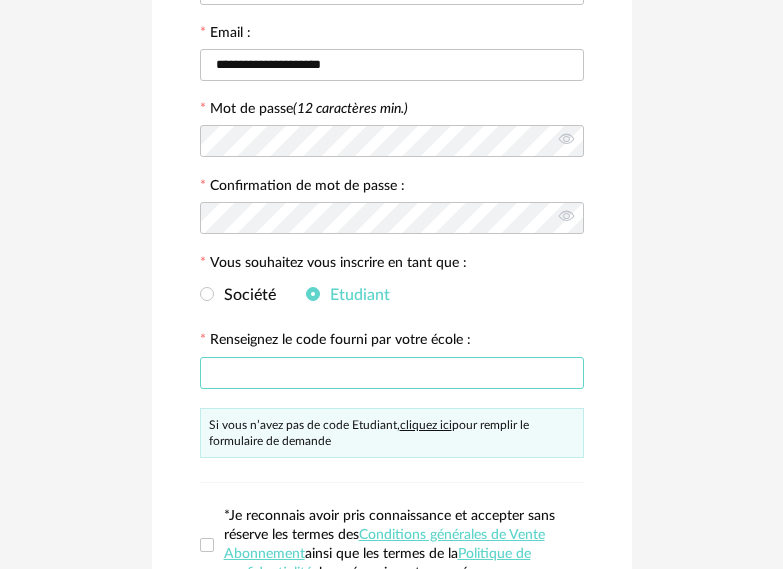 click at bounding box center (392, 373) 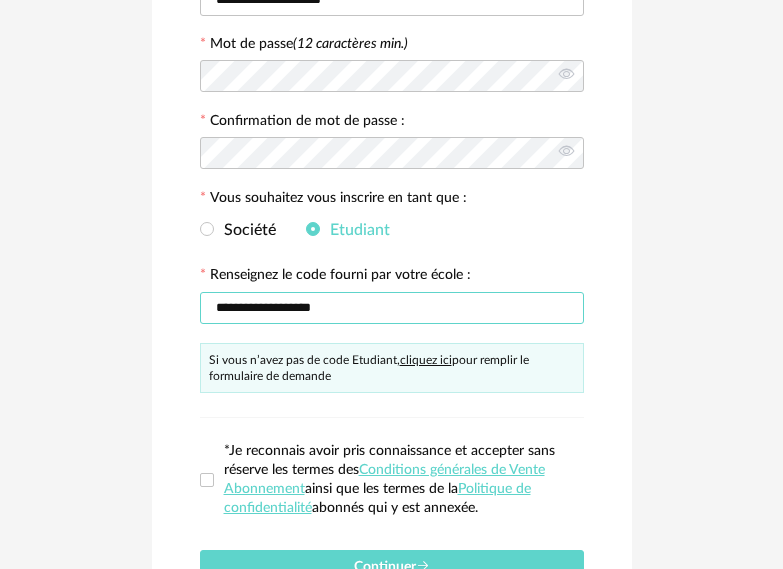 scroll, scrollTop: 500, scrollLeft: 0, axis: vertical 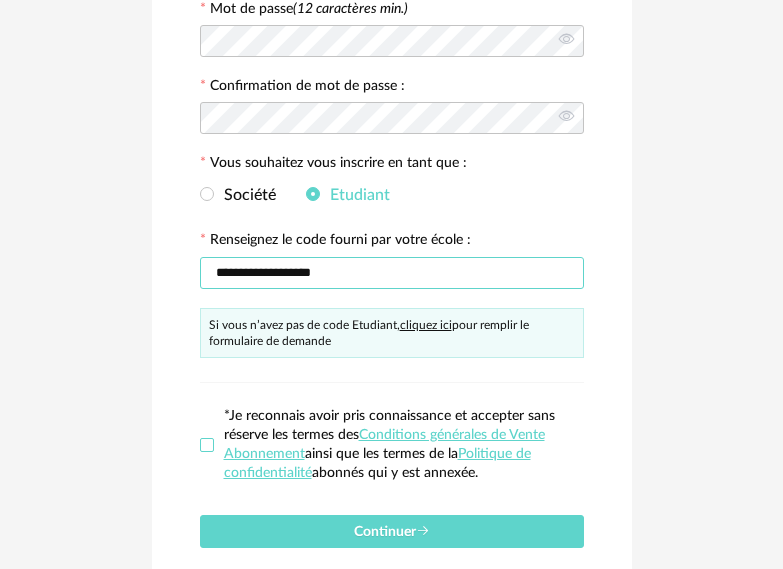type on "**********" 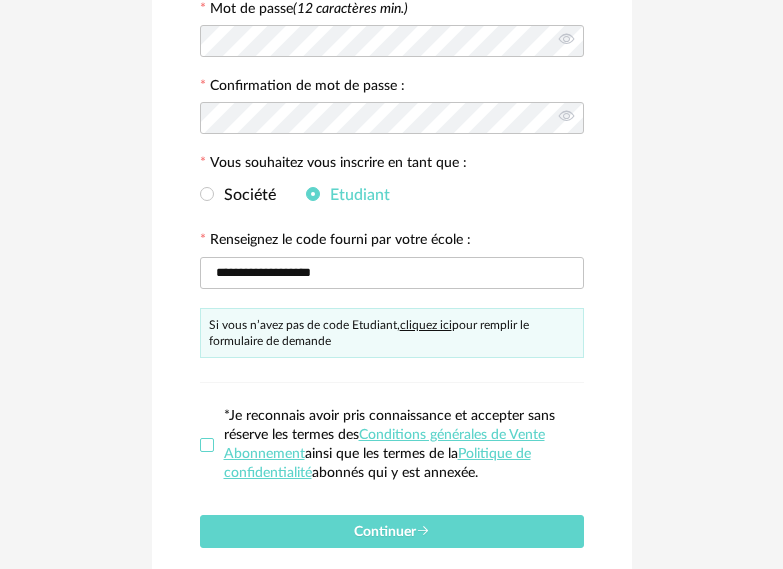 click at bounding box center (207, 445) 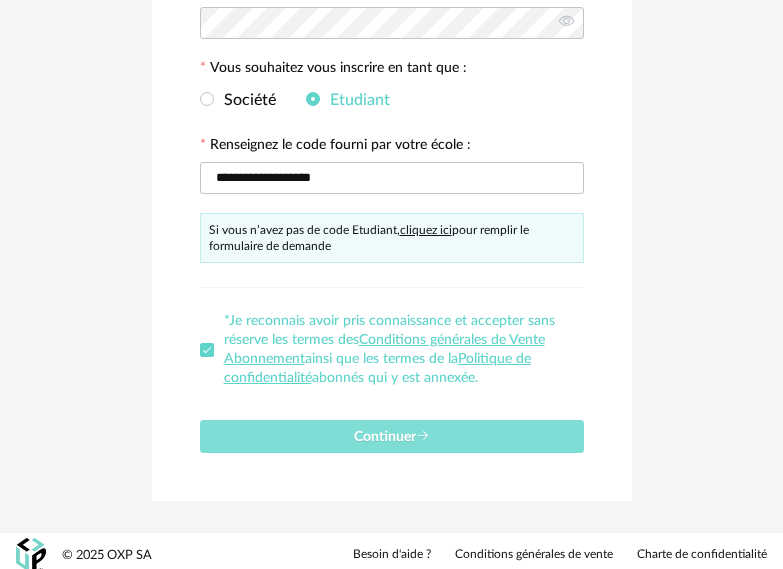 scroll, scrollTop: 600, scrollLeft: 0, axis: vertical 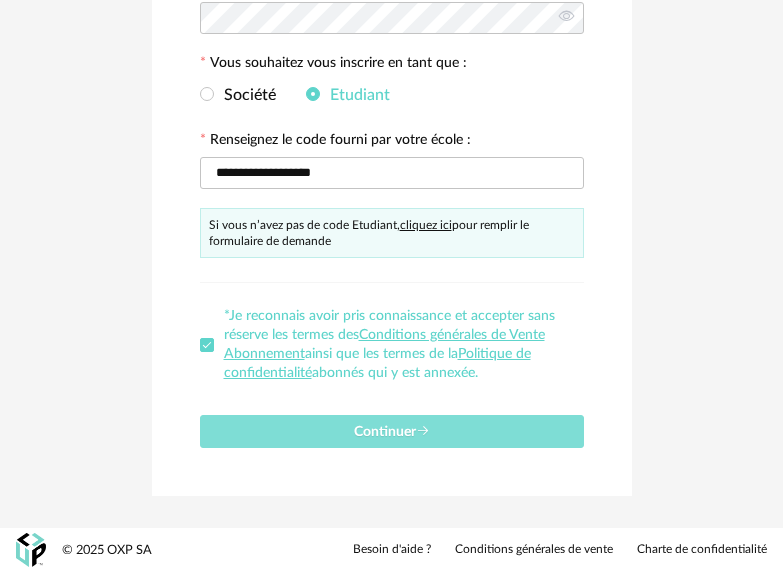 click on "Continuer" at bounding box center (392, 431) 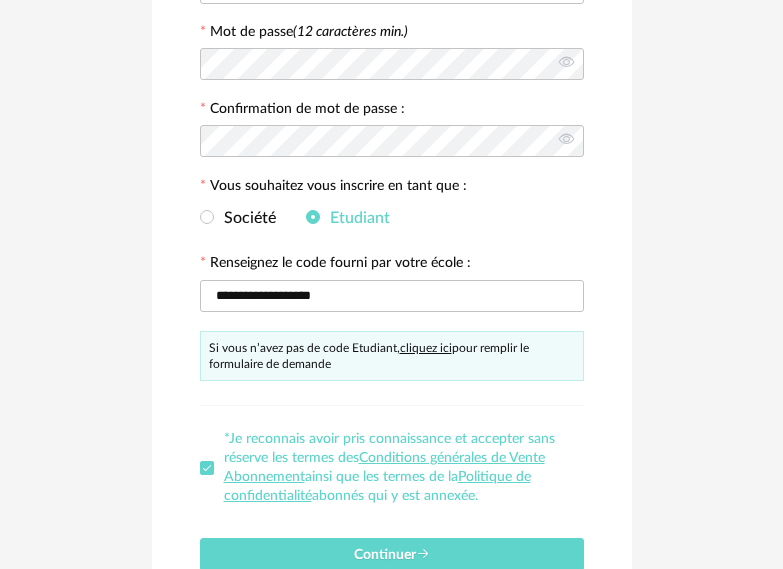 scroll, scrollTop: 500, scrollLeft: 0, axis: vertical 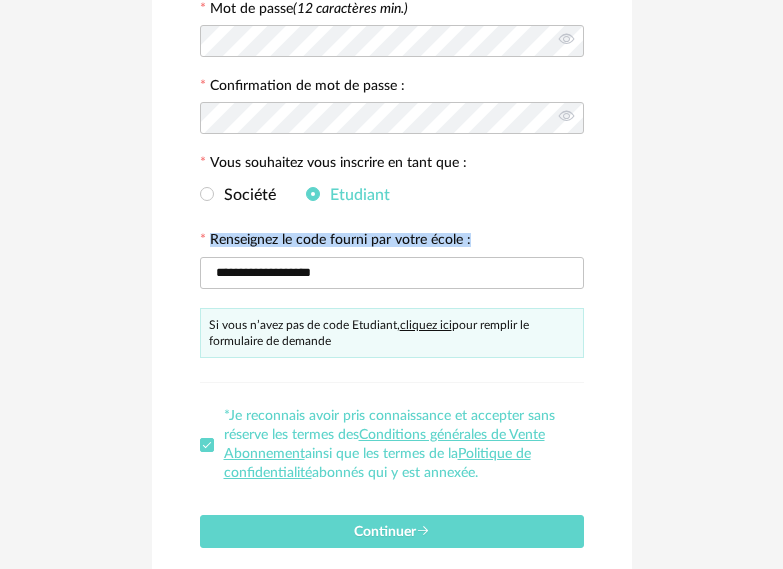 drag, startPoint x: 209, startPoint y: 236, endPoint x: 468, endPoint y: 247, distance: 259.2335 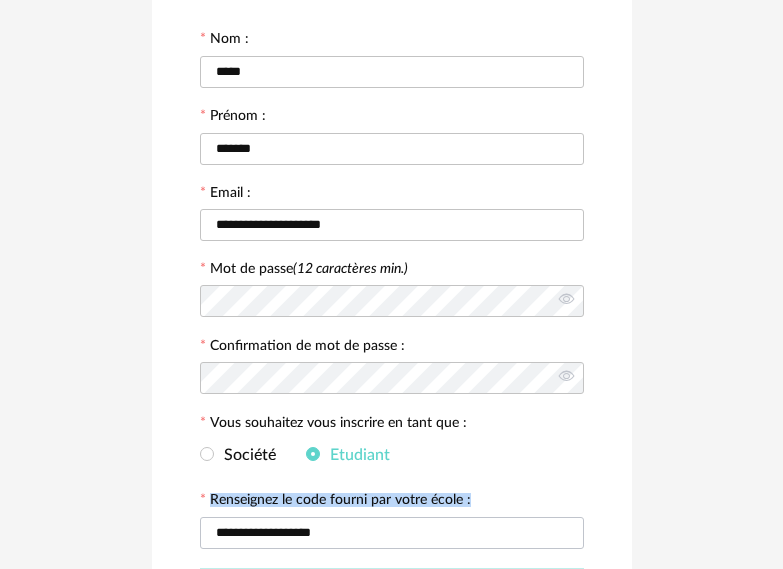scroll, scrollTop: 200, scrollLeft: 0, axis: vertical 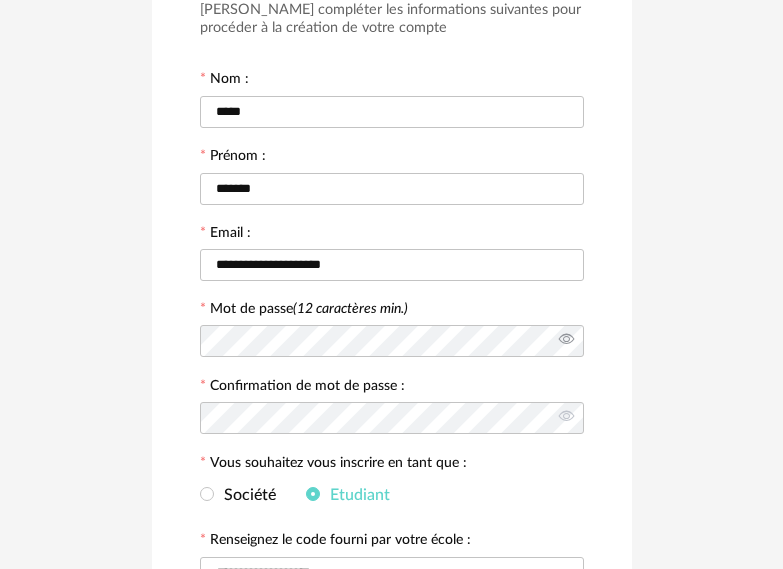 click at bounding box center (566, 341) 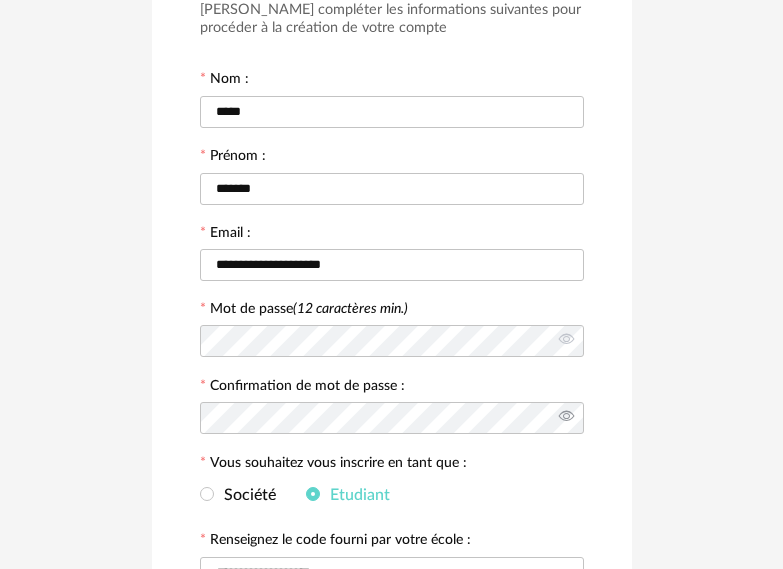 click at bounding box center (566, 418) 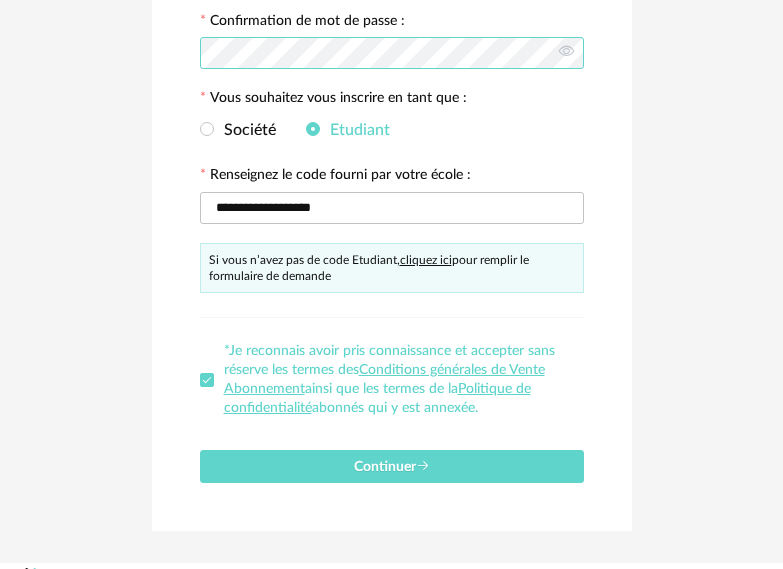 scroll, scrollTop: 600, scrollLeft: 0, axis: vertical 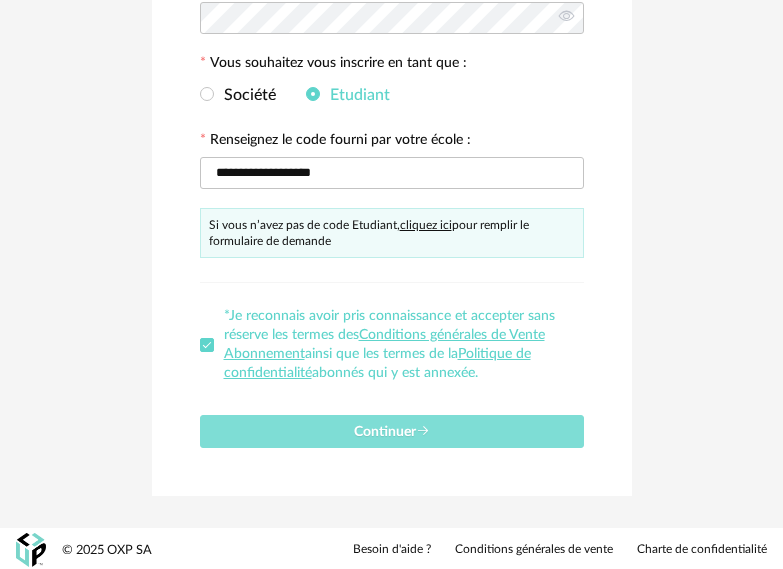 click at bounding box center [423, 431] 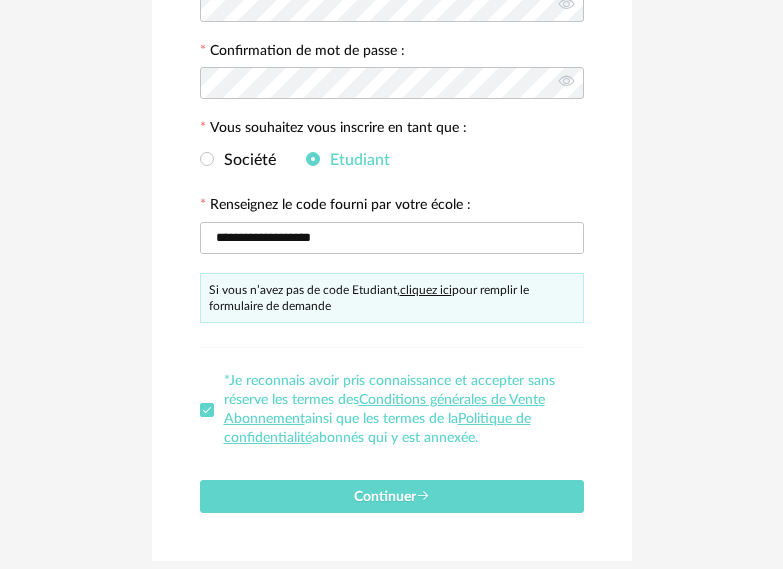 scroll, scrollTop: 500, scrollLeft: 0, axis: vertical 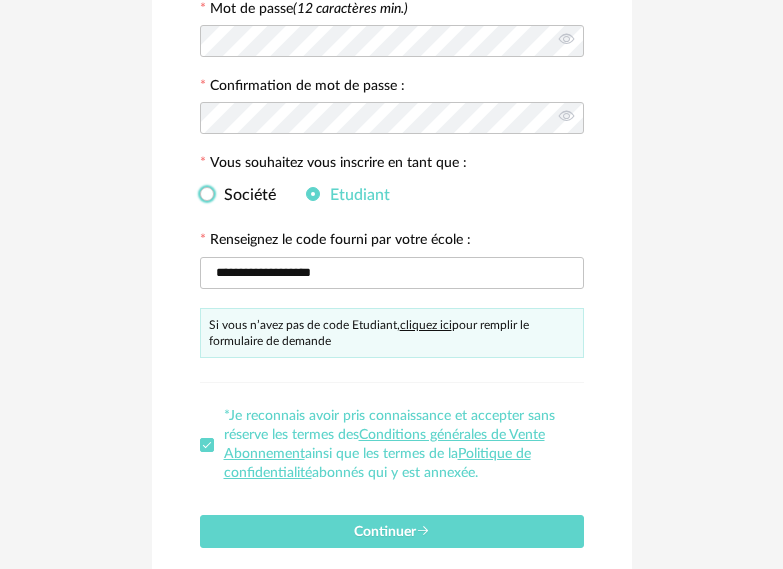 click on "Société" at bounding box center [245, 195] 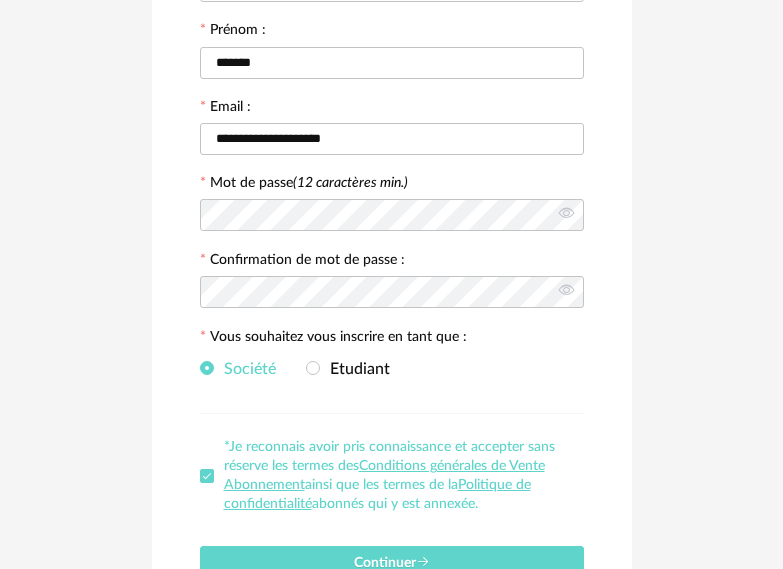 scroll, scrollTop: 460, scrollLeft: 0, axis: vertical 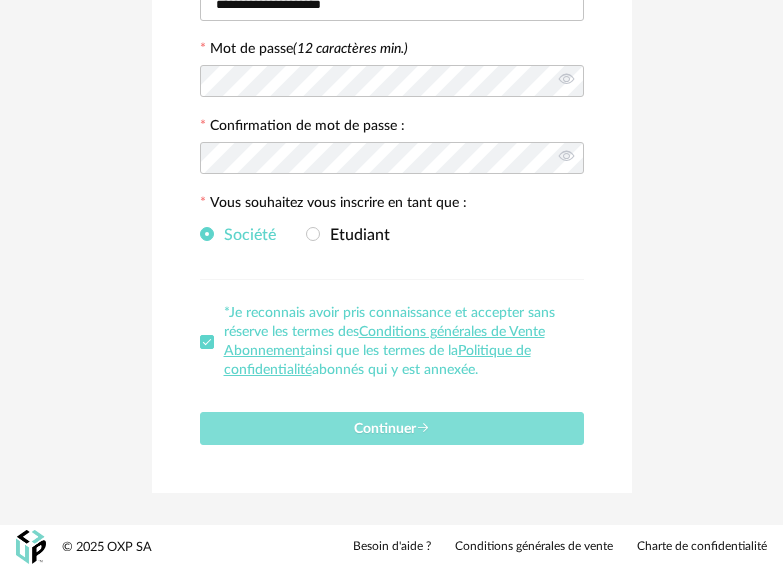 click on "Continuer" at bounding box center (392, 428) 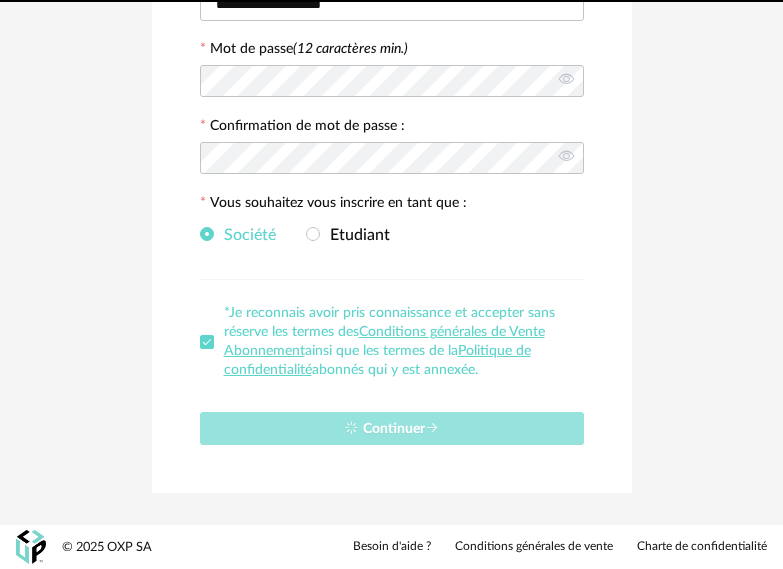 type 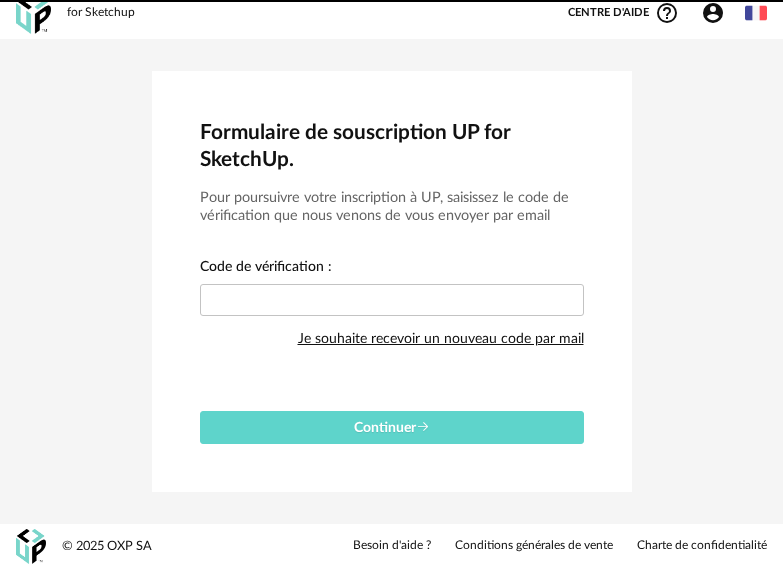 scroll, scrollTop: 12, scrollLeft: 0, axis: vertical 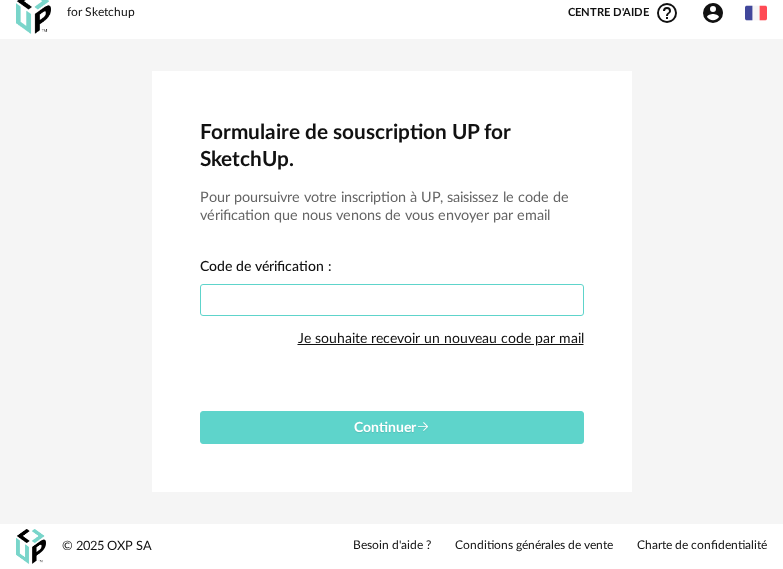 click at bounding box center [392, 300] 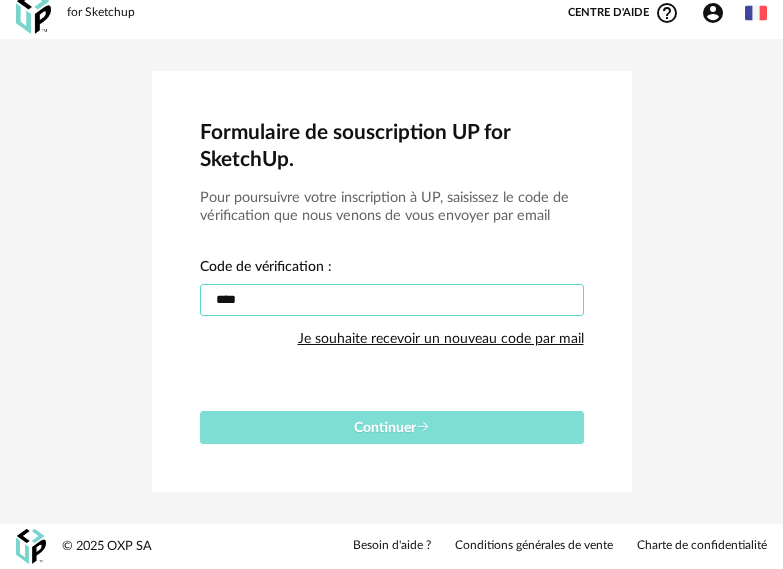 type on "****" 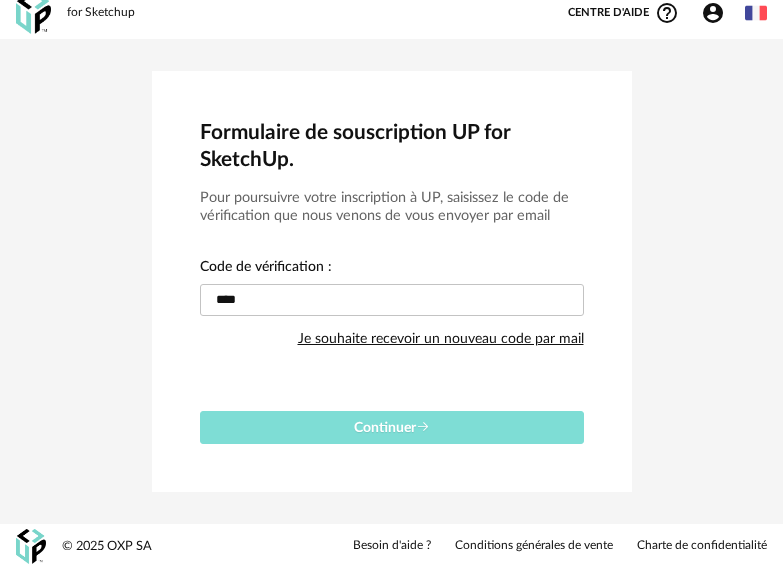 click on "Continuer" at bounding box center (392, 428) 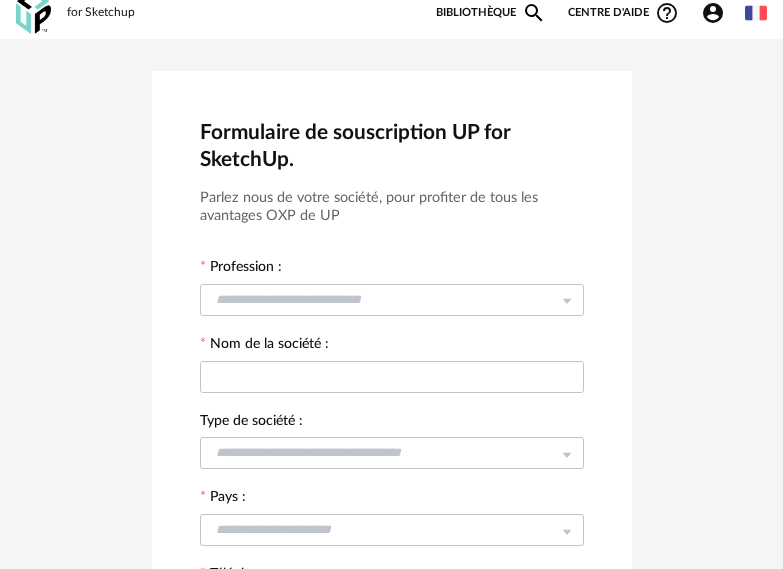 click at bounding box center (566, 299) 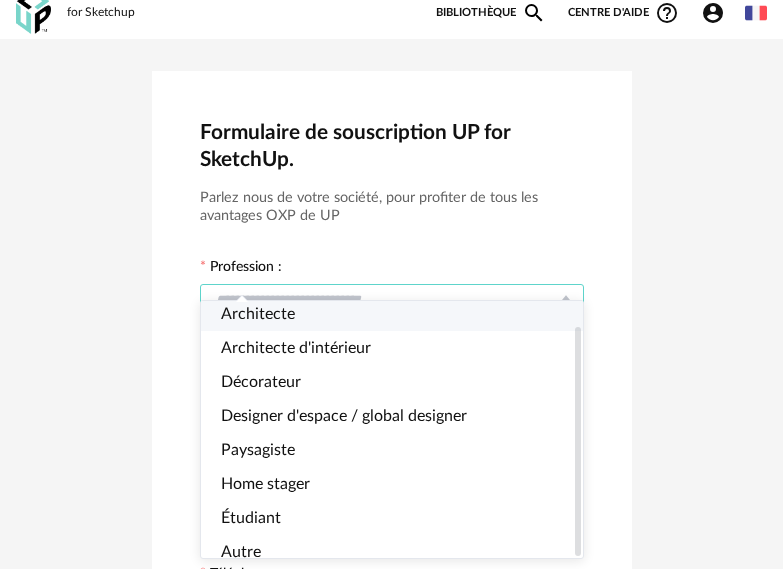 scroll, scrollTop: 27, scrollLeft: 0, axis: vertical 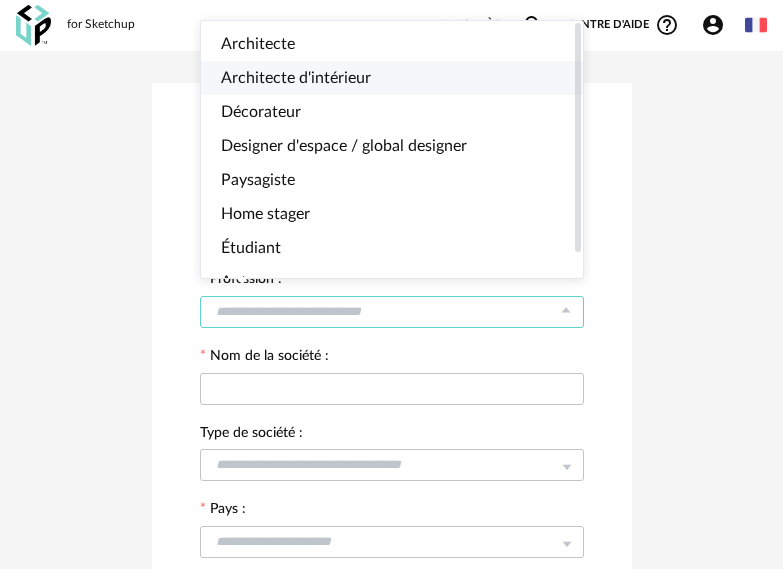 click on "Architecte d'intérieur" at bounding box center (400, 78) 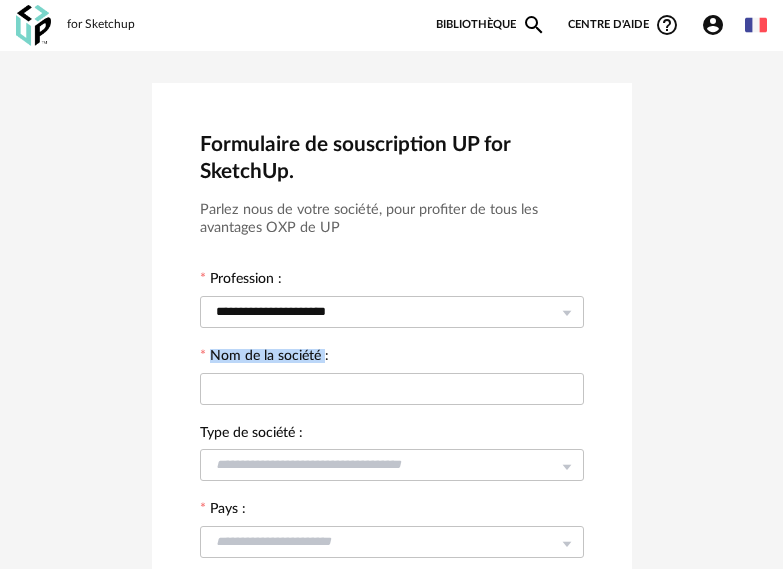 drag, startPoint x: 209, startPoint y: 353, endPoint x: 324, endPoint y: 360, distance: 115.212845 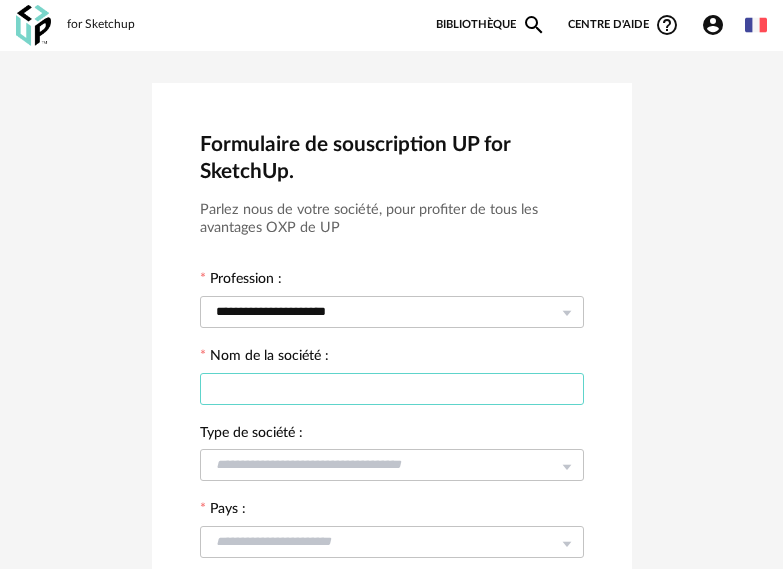 click at bounding box center (392, 389) 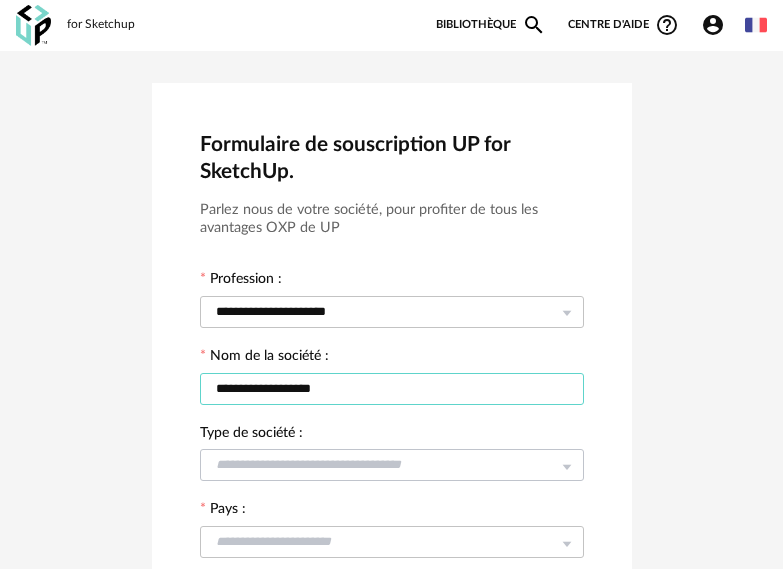 type on "**********" 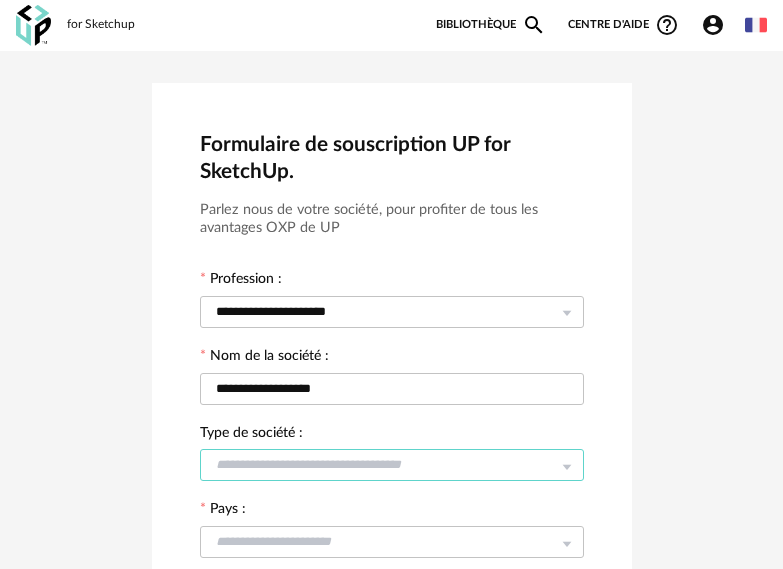 click at bounding box center [392, 465] 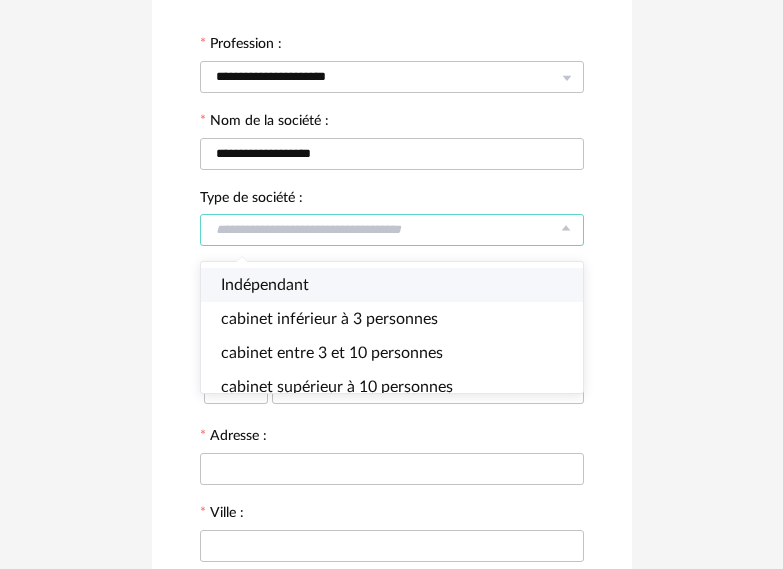 scroll, scrollTop: 200, scrollLeft: 0, axis: vertical 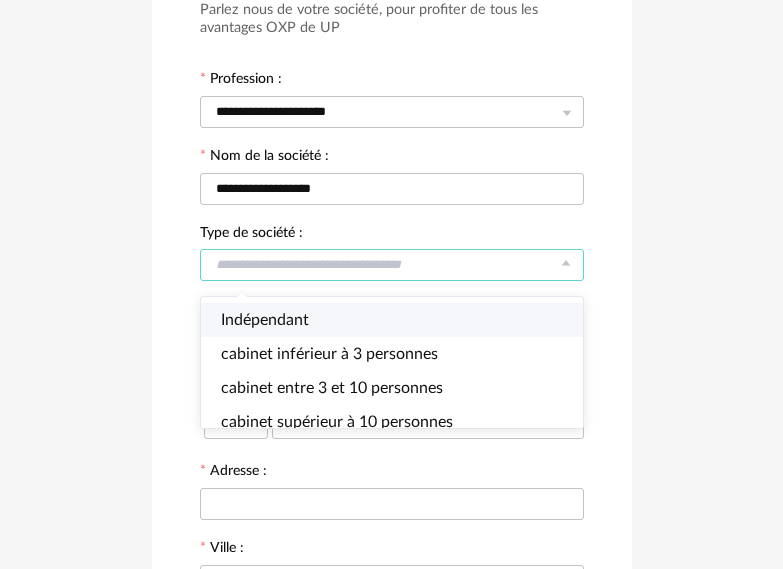 click on "Indépendant" at bounding box center (400, 320) 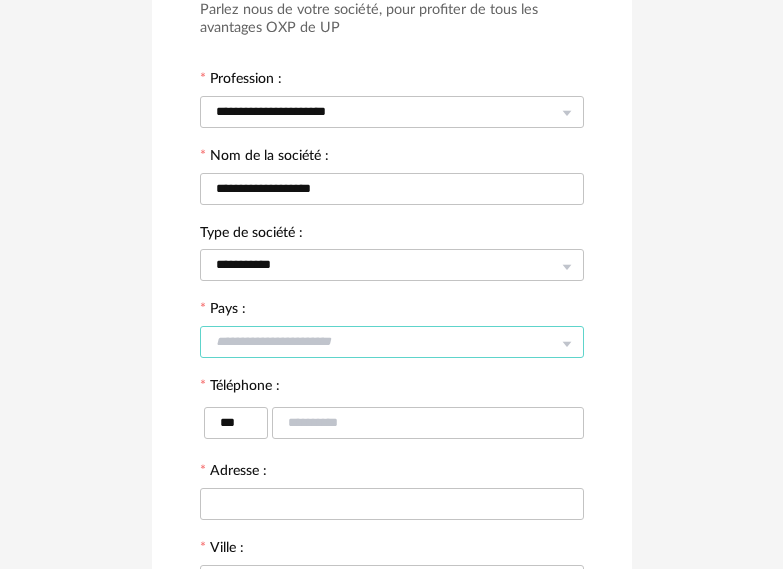 click at bounding box center (392, 342) 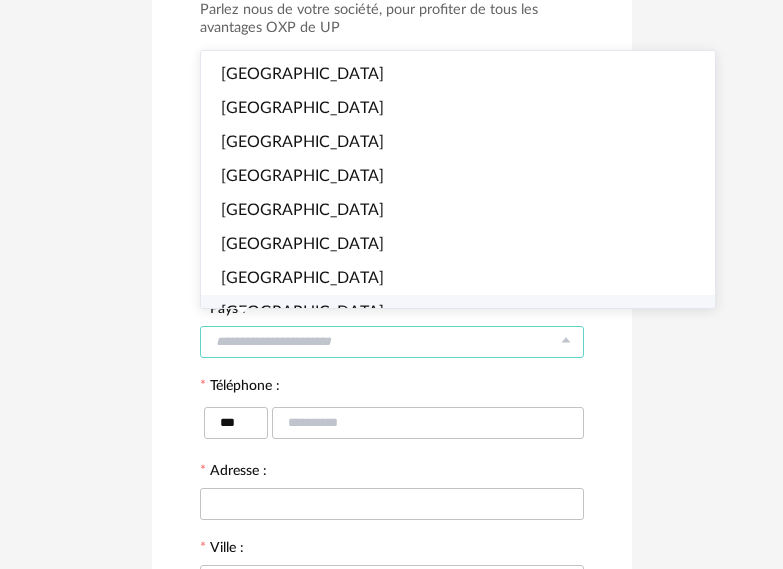 click on "**********" at bounding box center [391, 375] 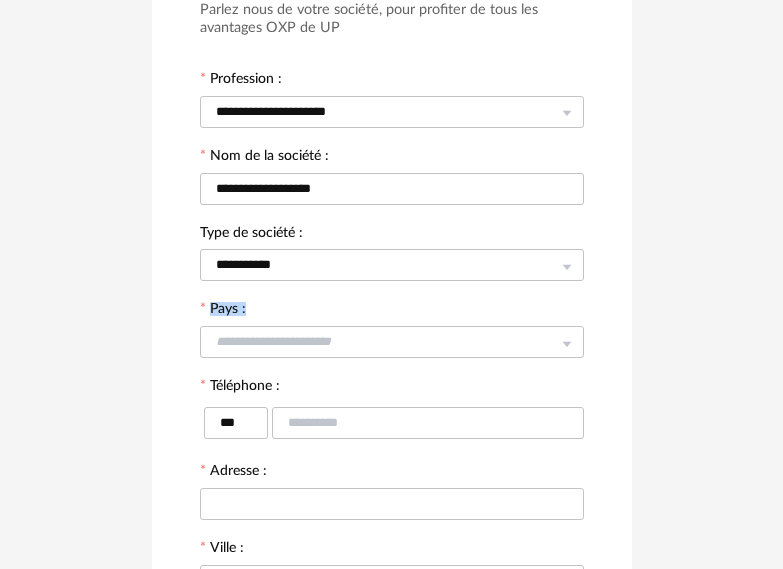 drag, startPoint x: 252, startPoint y: 308, endPoint x: 210, endPoint y: 311, distance: 42.107006 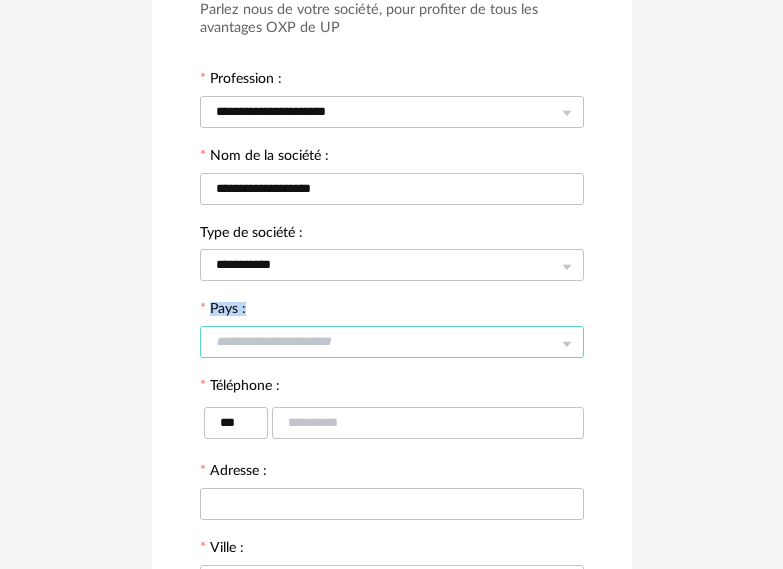 click at bounding box center [392, 342] 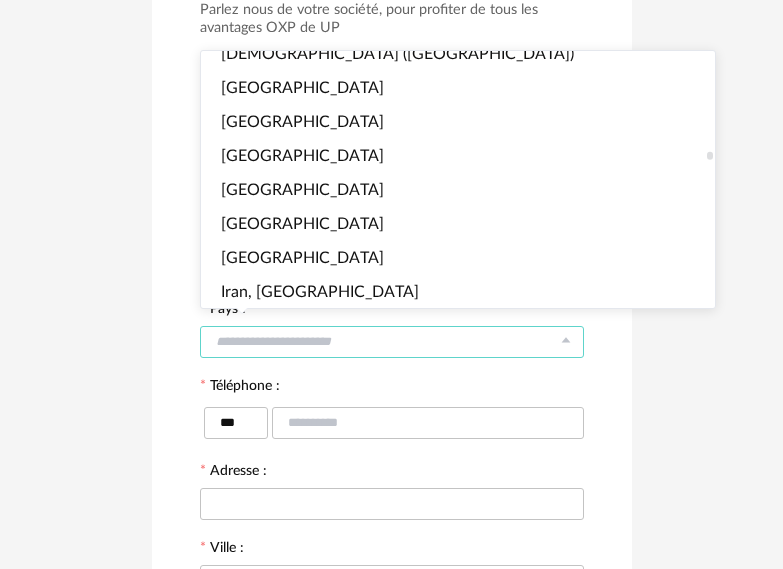 scroll, scrollTop: 3400, scrollLeft: 0, axis: vertical 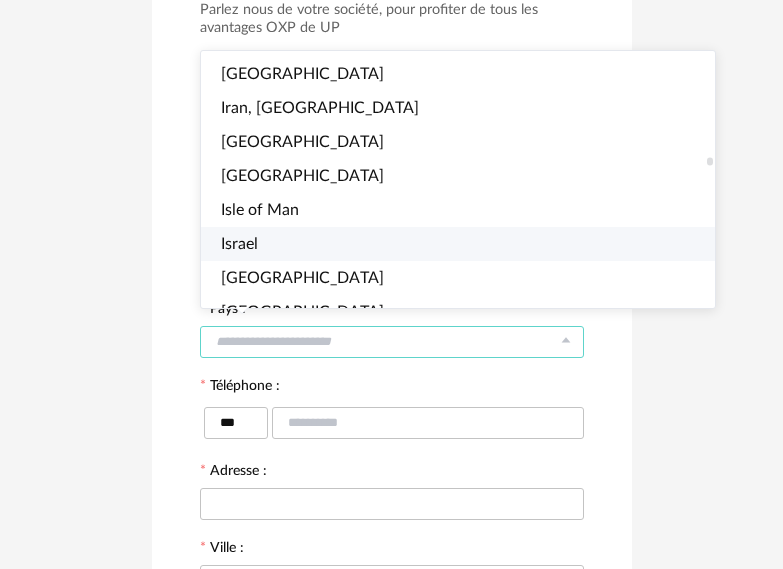 click on "Israel" at bounding box center [466, 244] 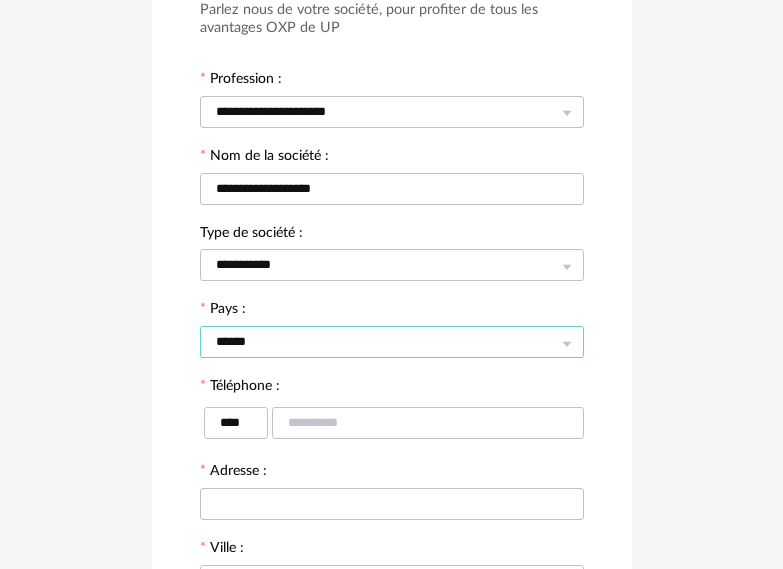 click on "******" at bounding box center [392, 342] 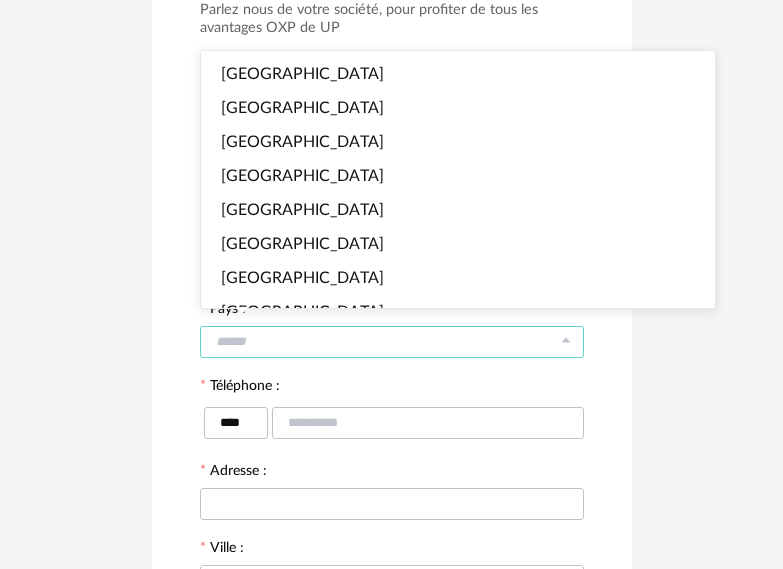 scroll, scrollTop: 3353, scrollLeft: 0, axis: vertical 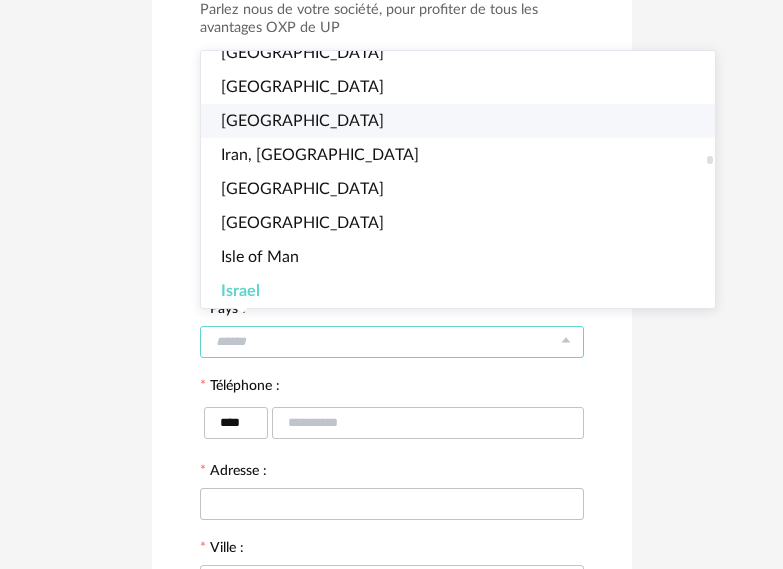 click on "Indonesia" at bounding box center (466, 121) 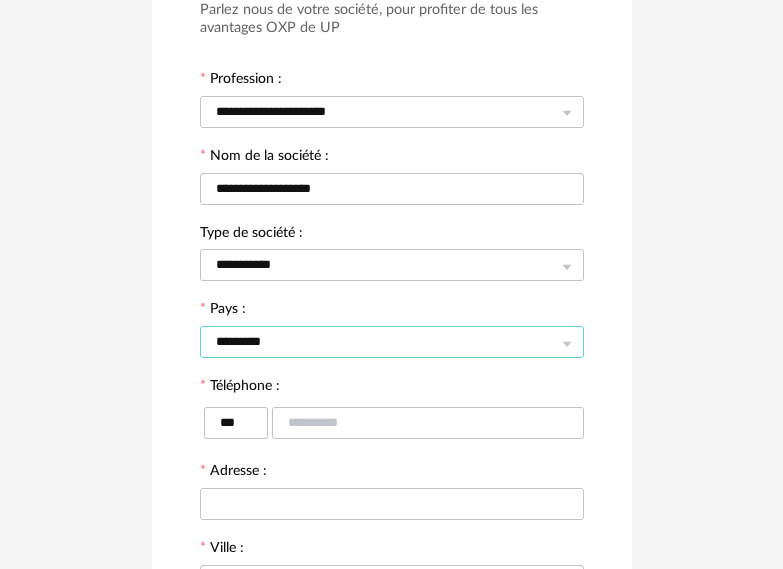 click on "*********" at bounding box center (392, 342) 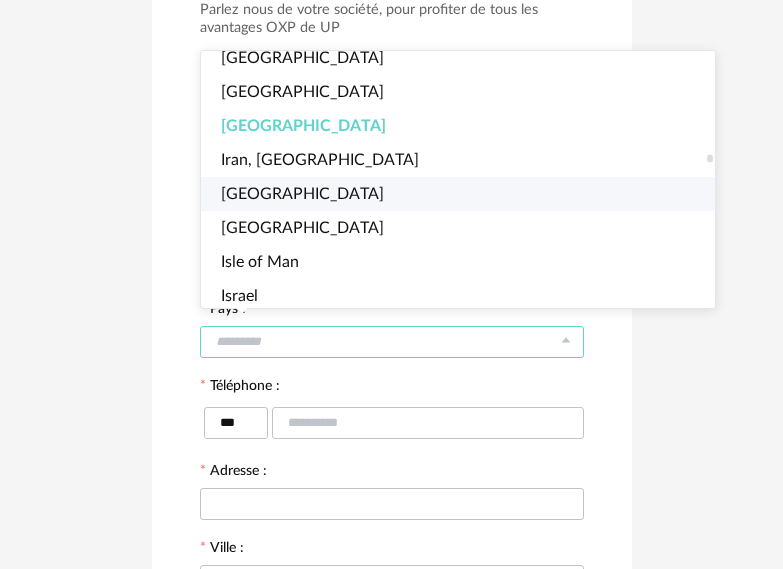 scroll, scrollTop: 3383, scrollLeft: 0, axis: vertical 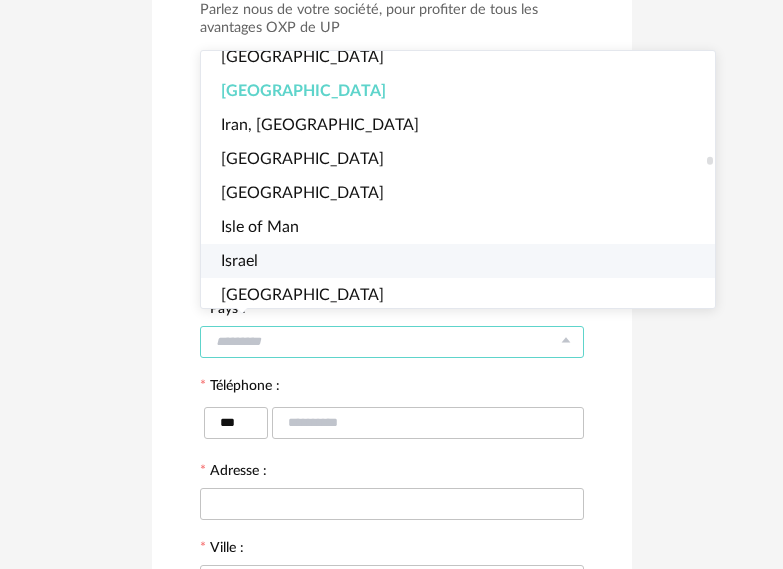 click on "Israel" at bounding box center (466, 261) 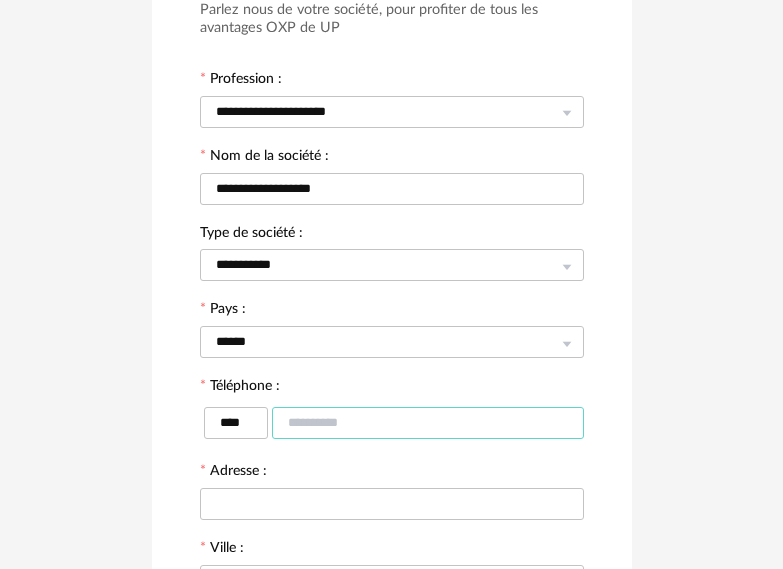 click at bounding box center (428, 423) 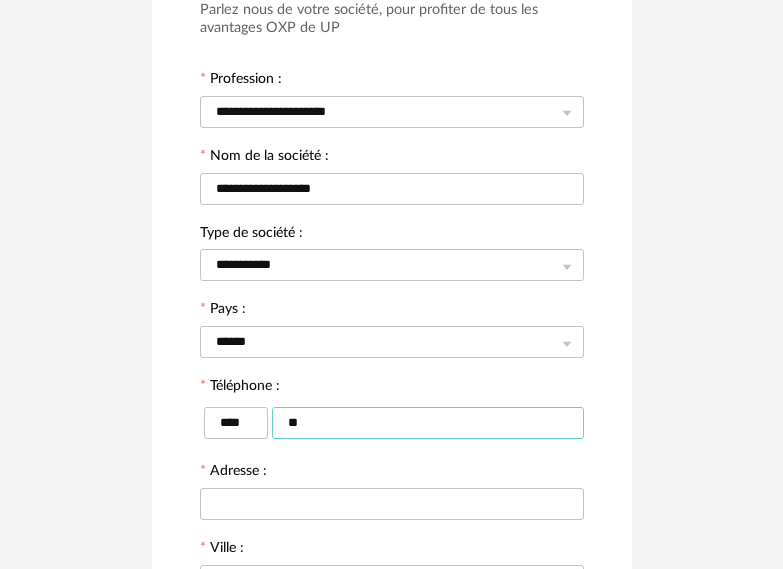 type on "*" 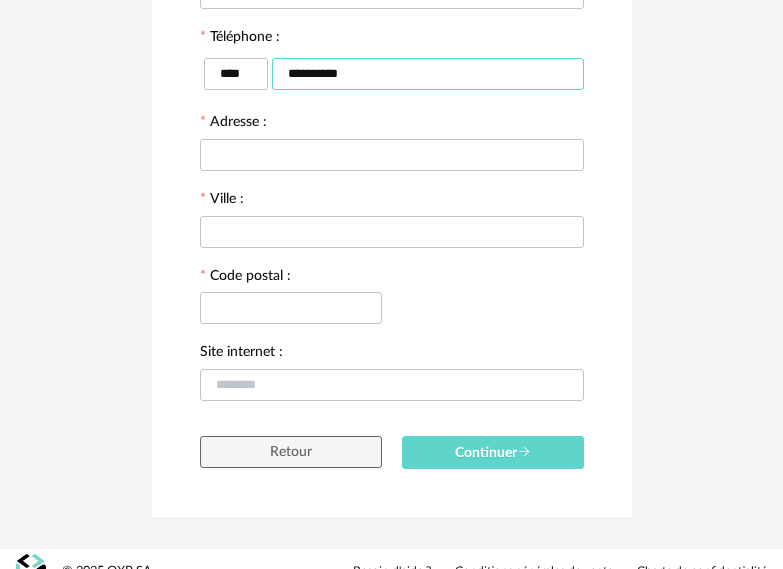 scroll, scrollTop: 574, scrollLeft: 0, axis: vertical 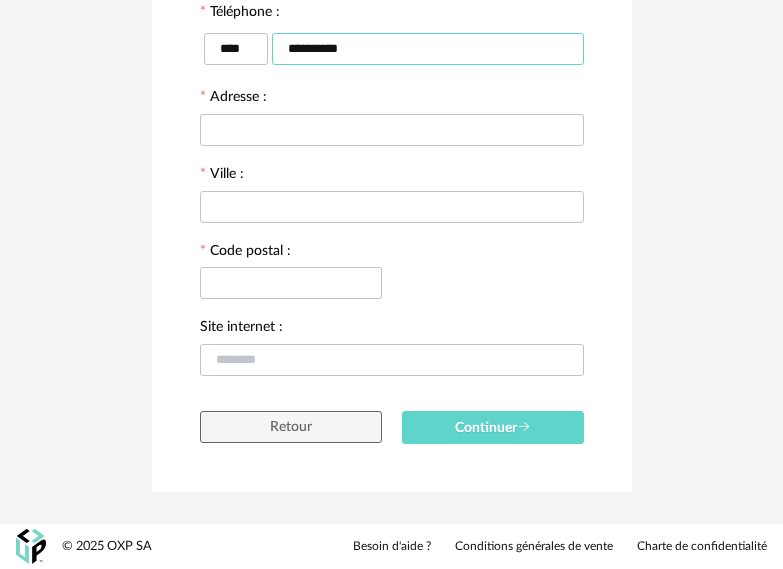 type on "**********" 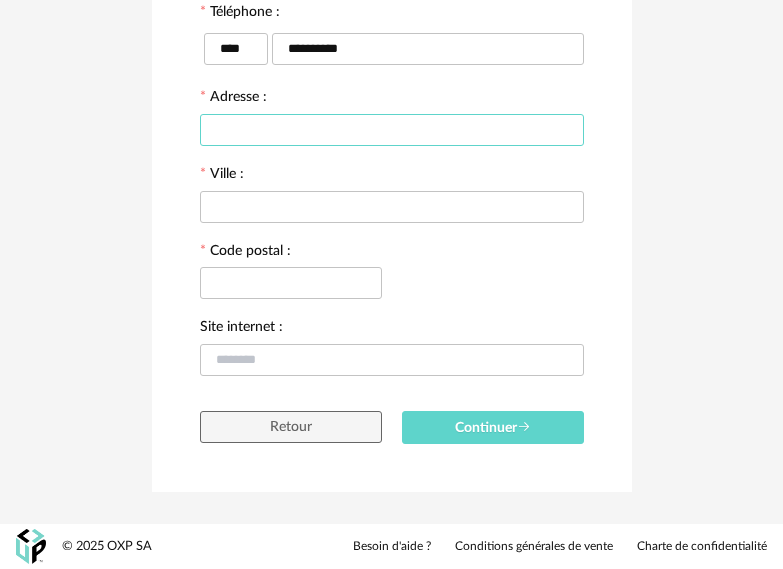 click at bounding box center (392, 130) 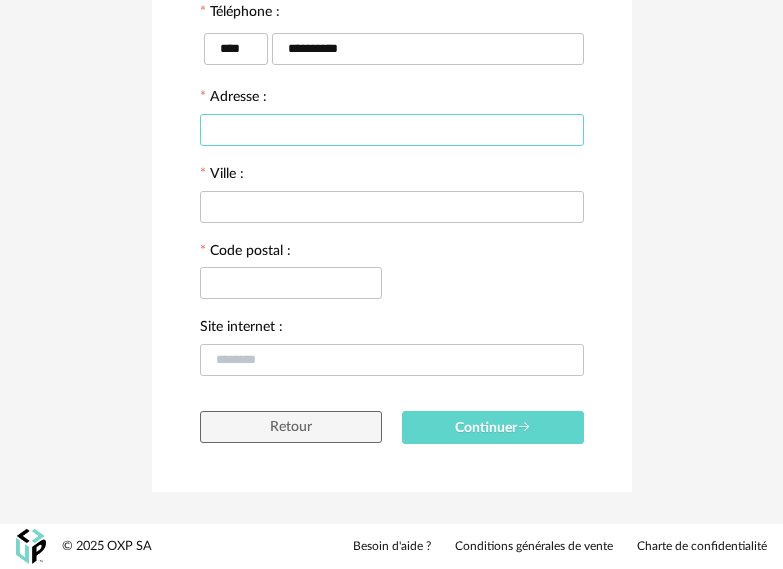 type on "*" 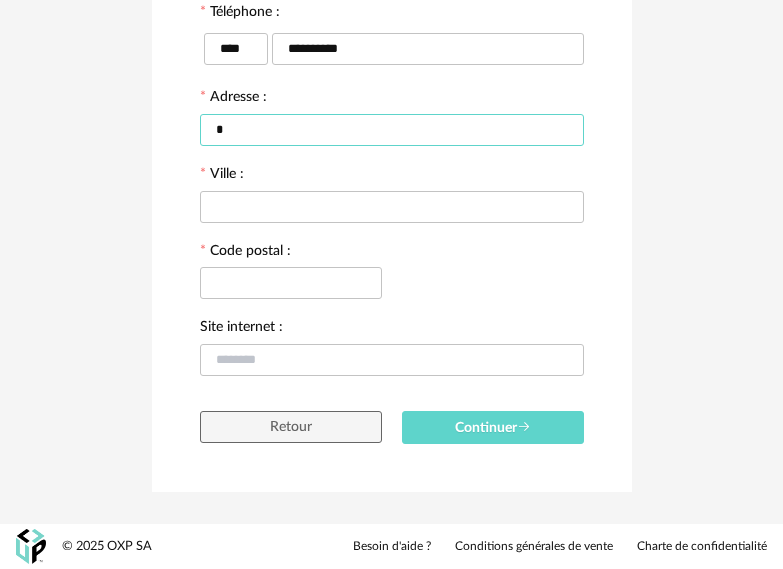 type 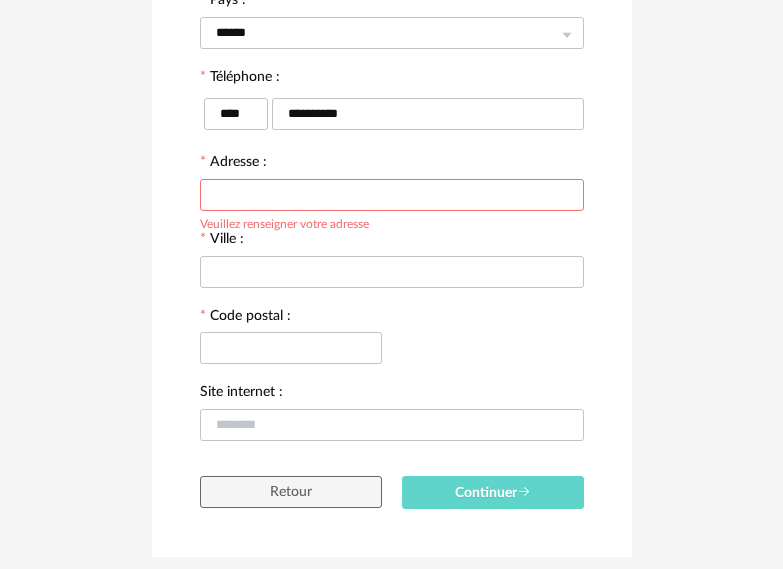 scroll, scrollTop: 474, scrollLeft: 0, axis: vertical 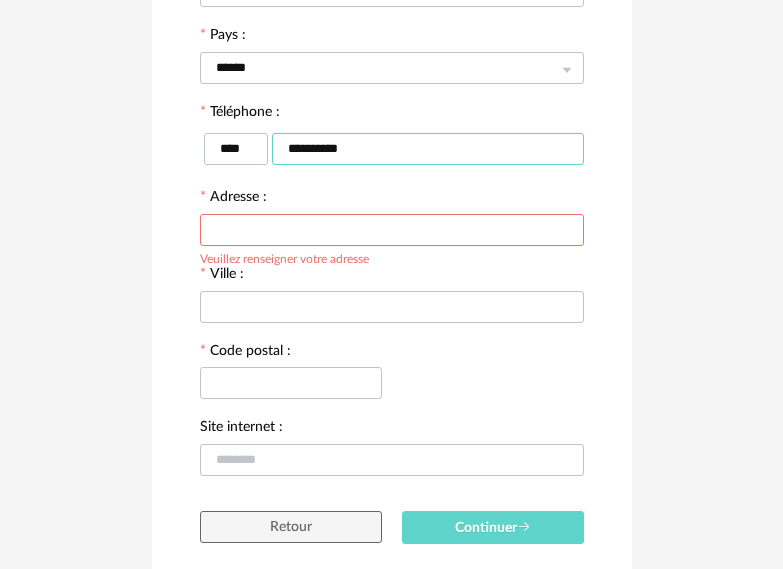drag, startPoint x: 373, startPoint y: 146, endPoint x: 236, endPoint y: 146, distance: 137 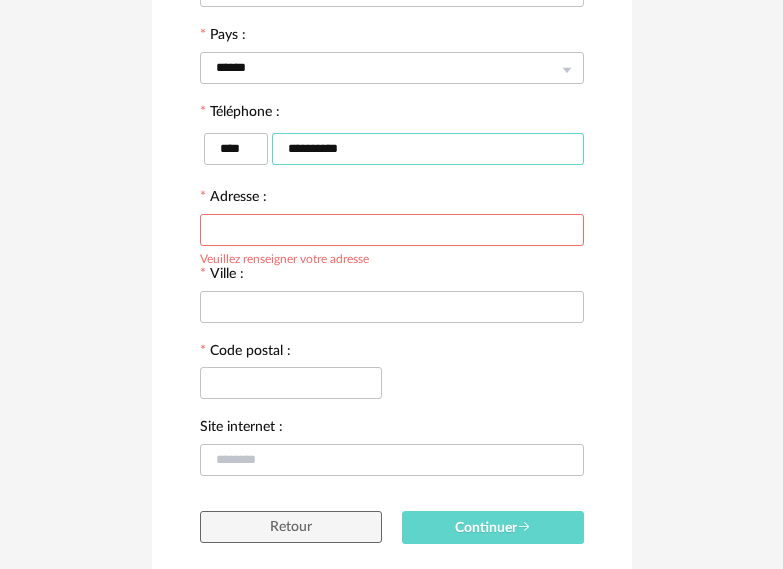 paste on "***" 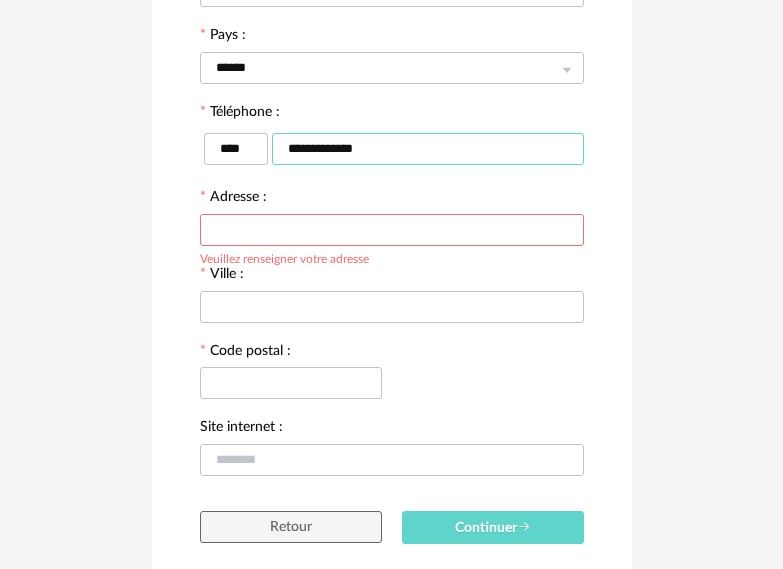 click on "**********" at bounding box center [428, 149] 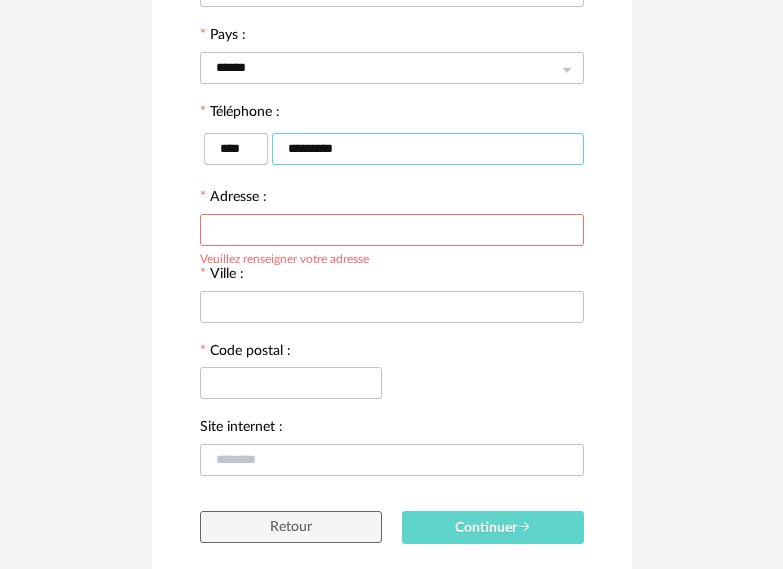 type on "*********" 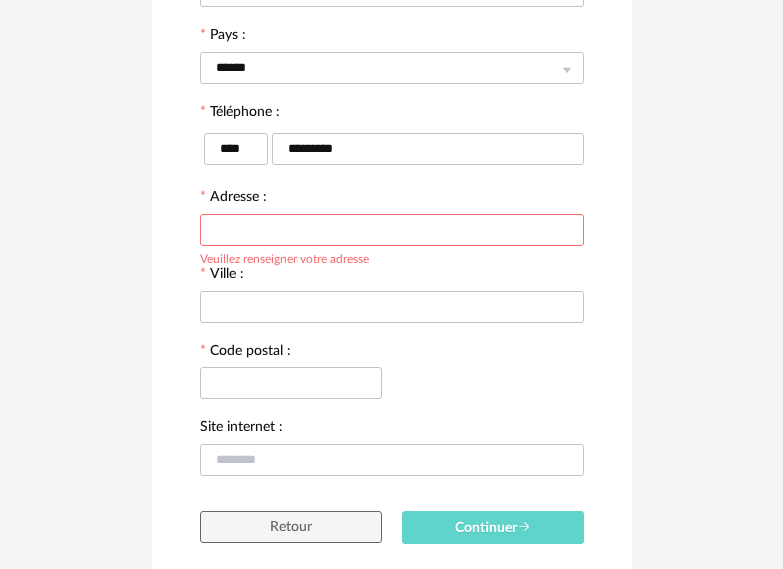 click at bounding box center (392, 230) 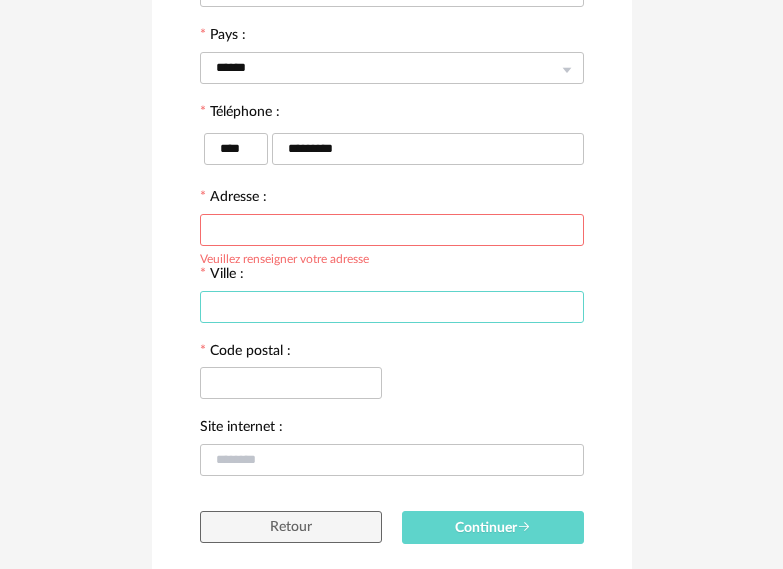 click at bounding box center [392, 307] 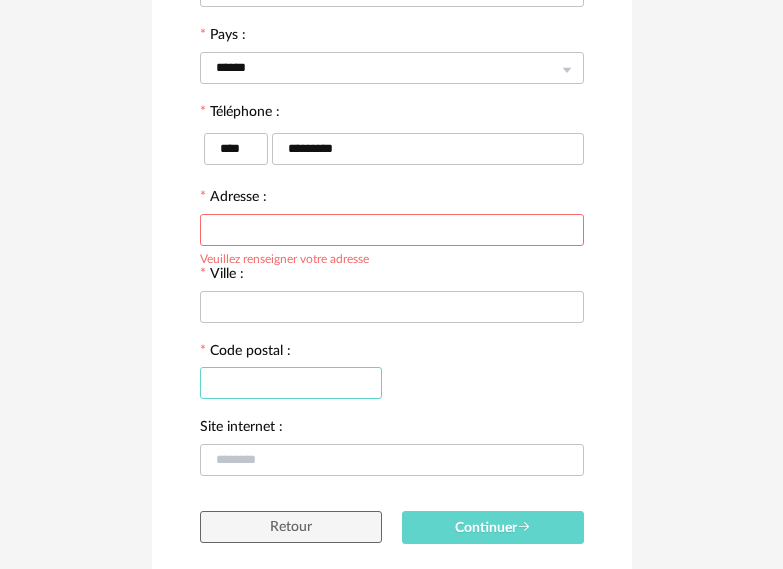 click at bounding box center (291, 383) 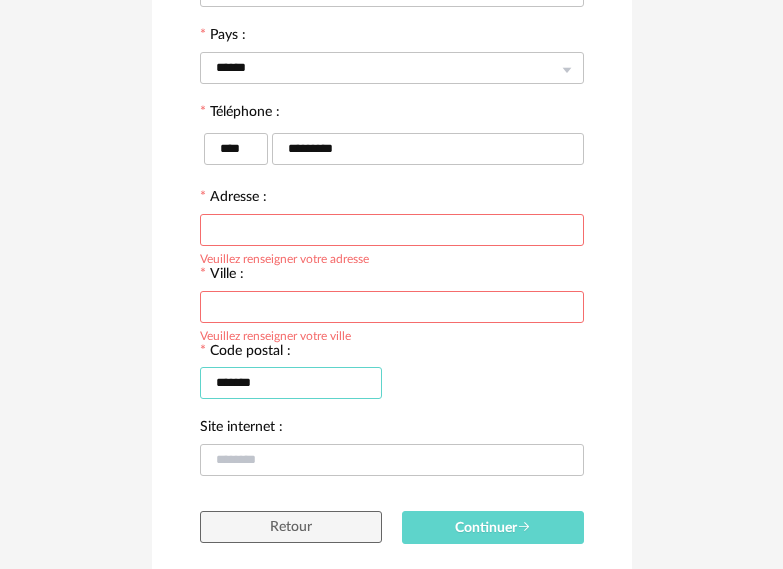 type on "*******" 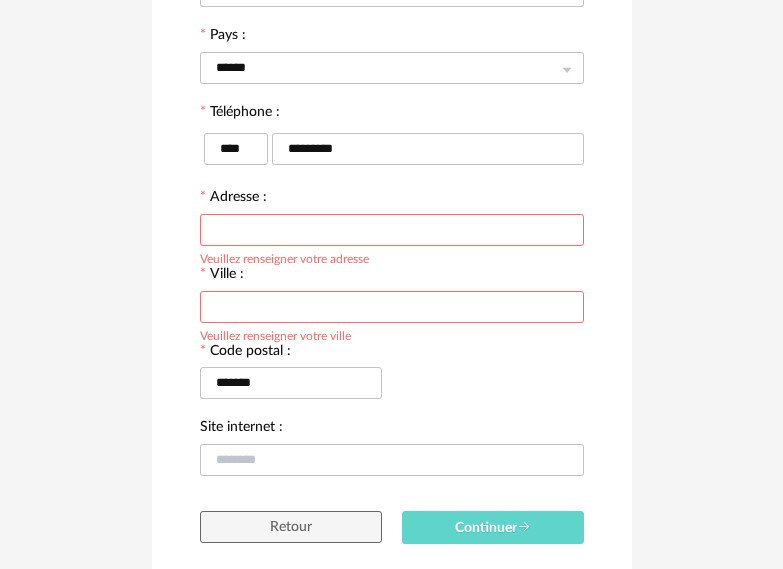 click at bounding box center (392, 307) 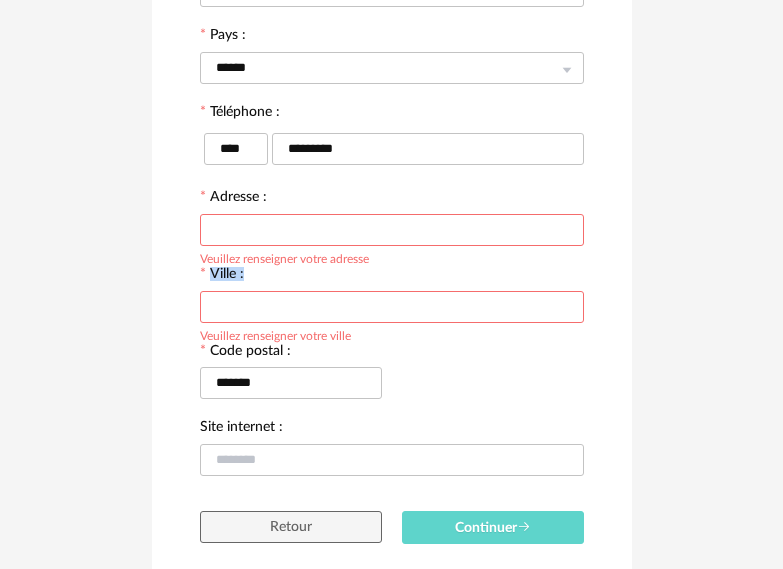 drag, startPoint x: 258, startPoint y: 275, endPoint x: 205, endPoint y: 276, distance: 53.009434 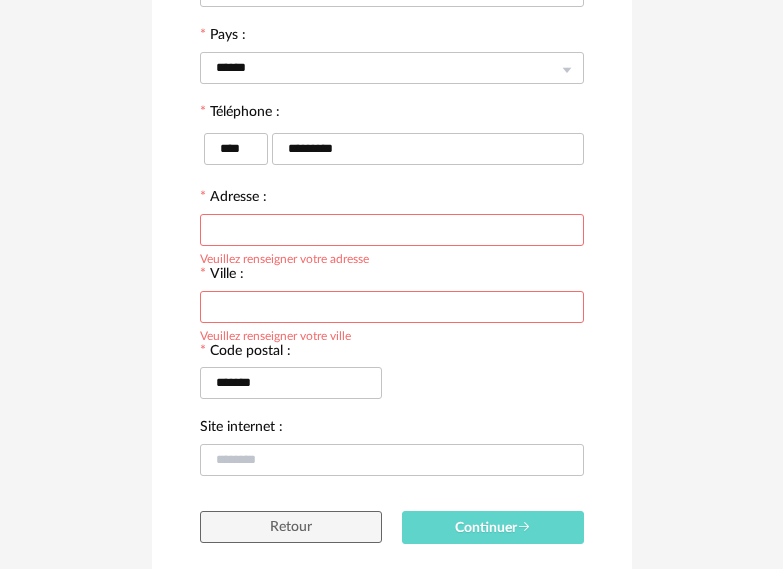 click at bounding box center (392, 230) 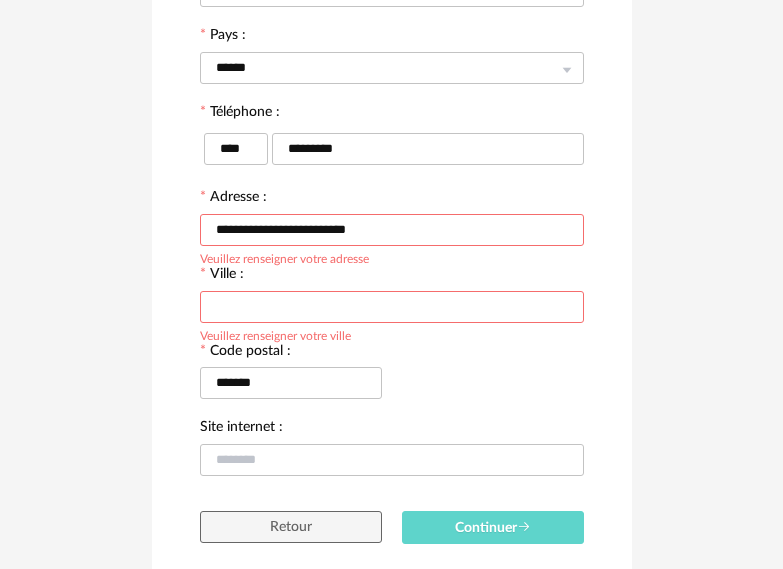 type on "**********" 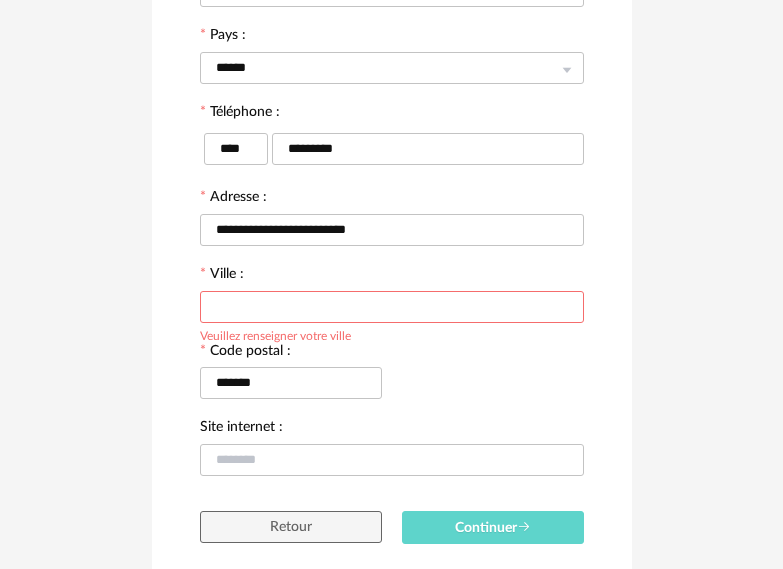 click at bounding box center [392, 307] 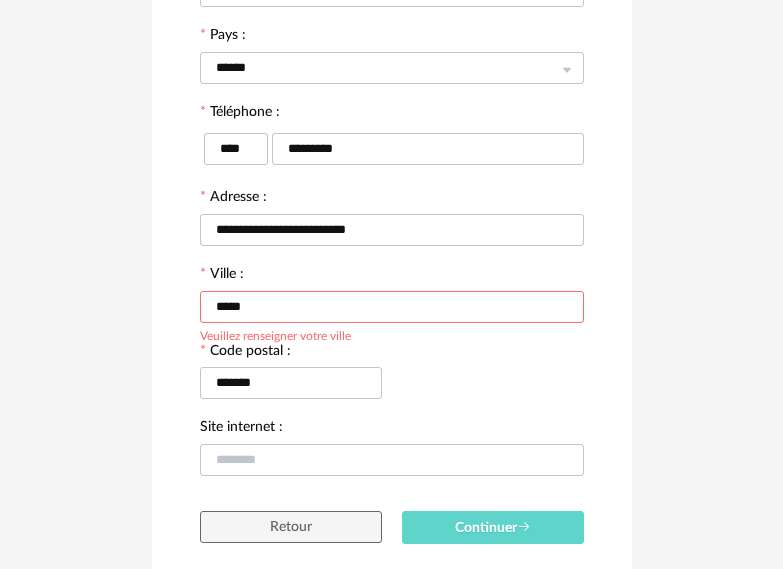 type on "*****" 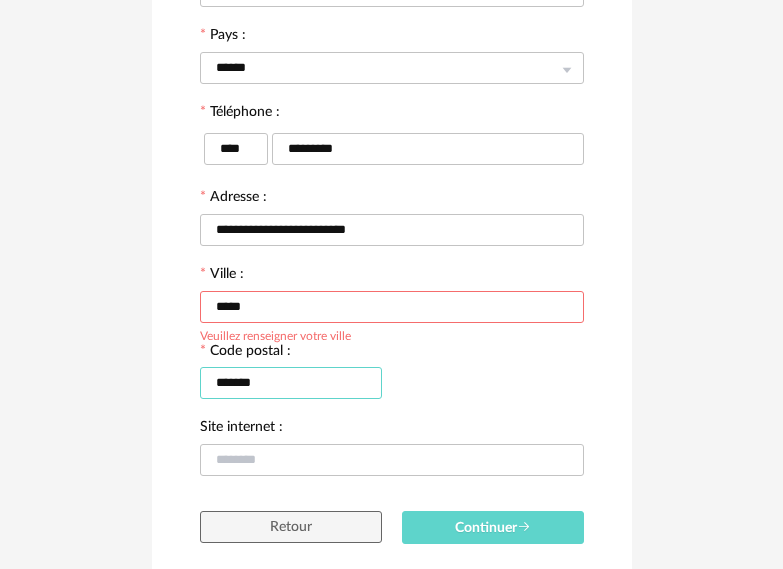 click on "*******" at bounding box center (291, 383) 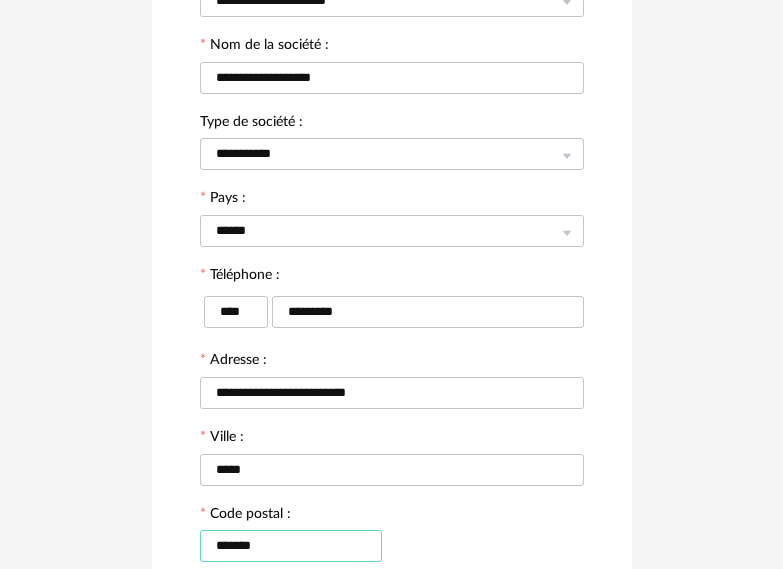 scroll, scrollTop: 74, scrollLeft: 0, axis: vertical 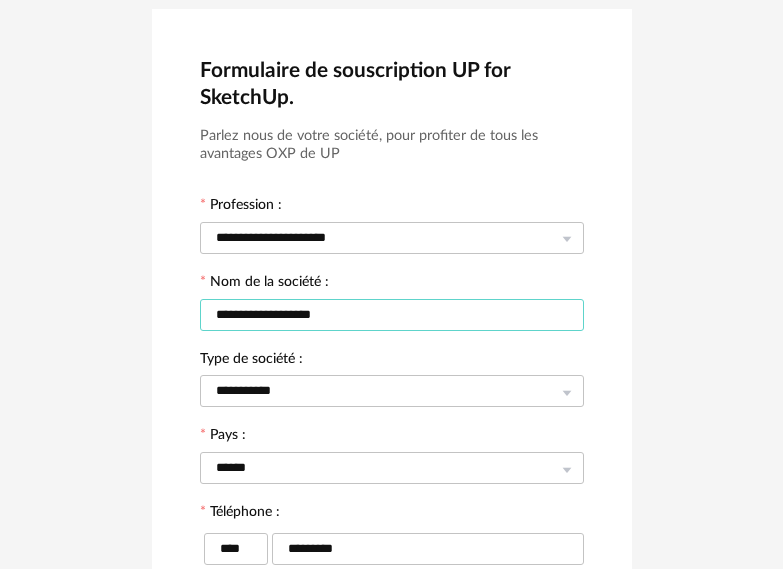 drag, startPoint x: 385, startPoint y: 312, endPoint x: 62, endPoint y: 195, distance: 343.53748 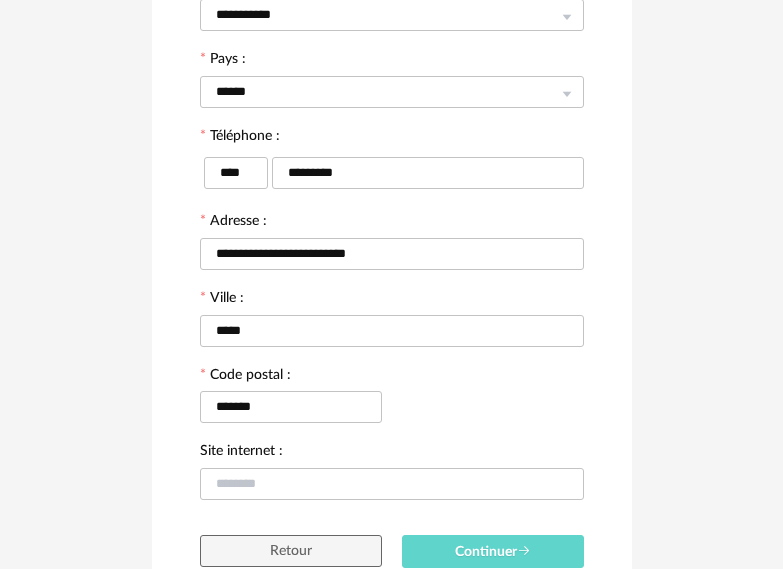 scroll, scrollTop: 574, scrollLeft: 0, axis: vertical 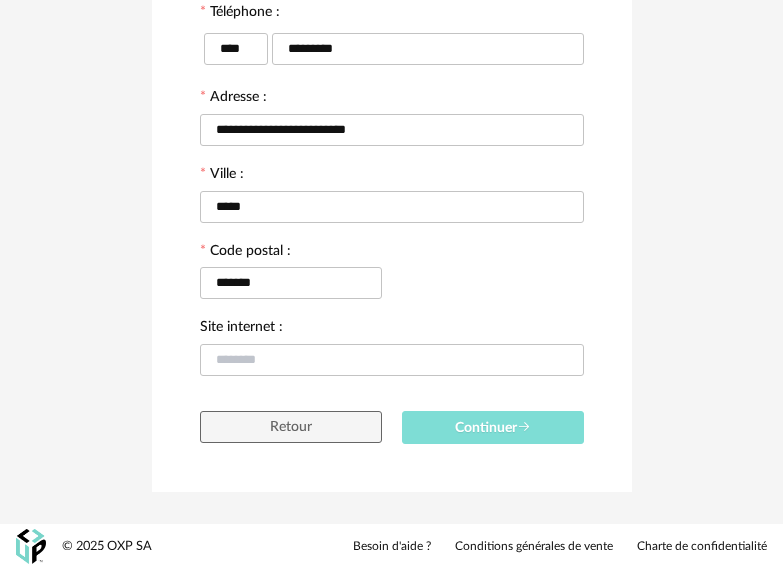 type on "**********" 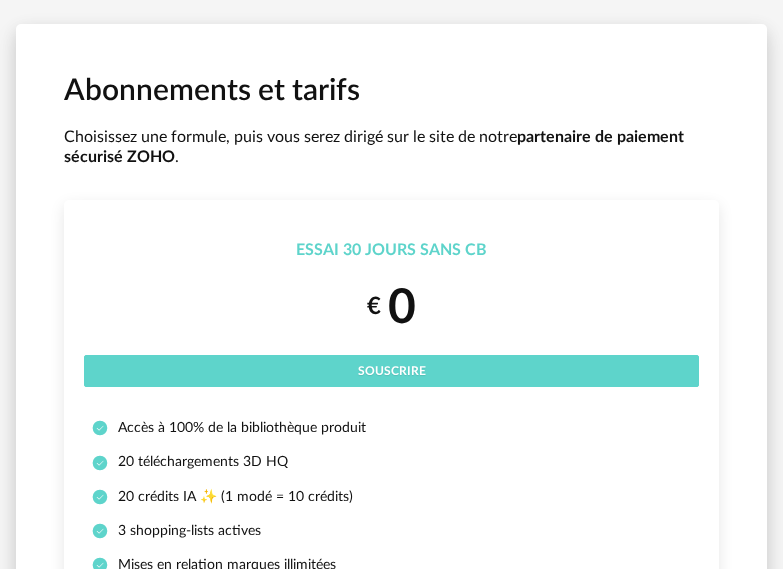 scroll, scrollTop: 0, scrollLeft: 0, axis: both 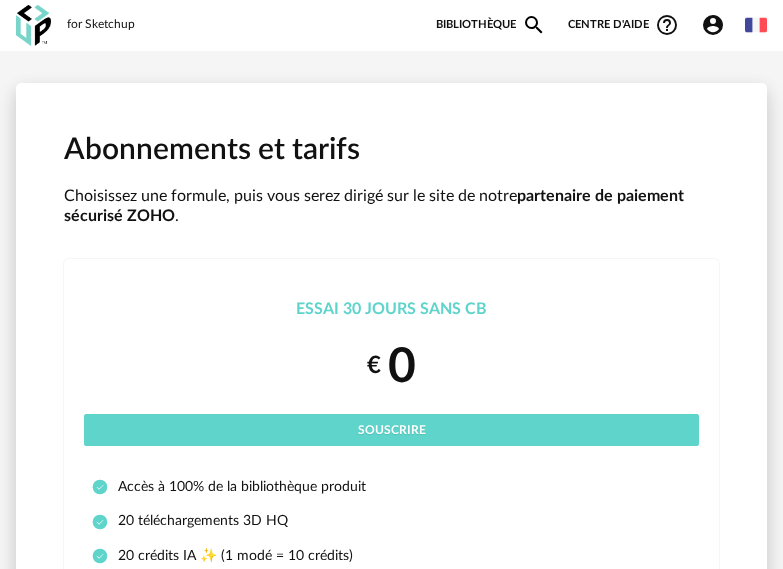 click on "Account Circle icon" 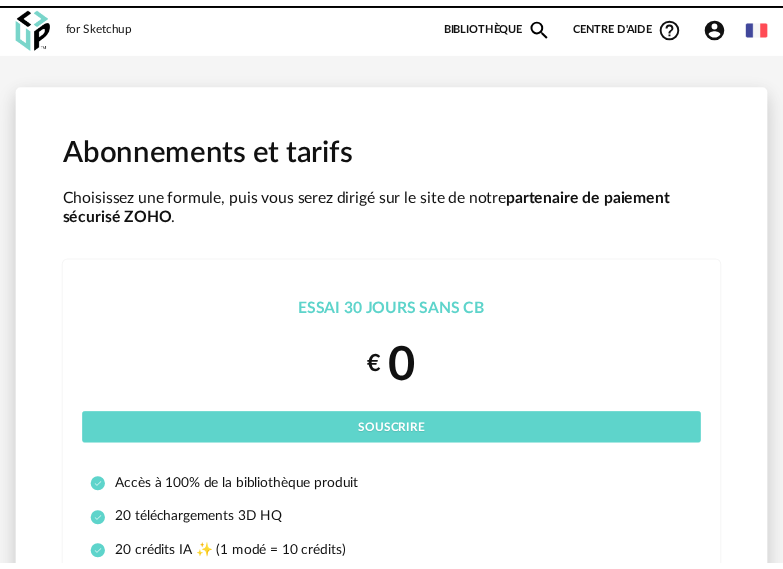 scroll, scrollTop: 0, scrollLeft: 0, axis: both 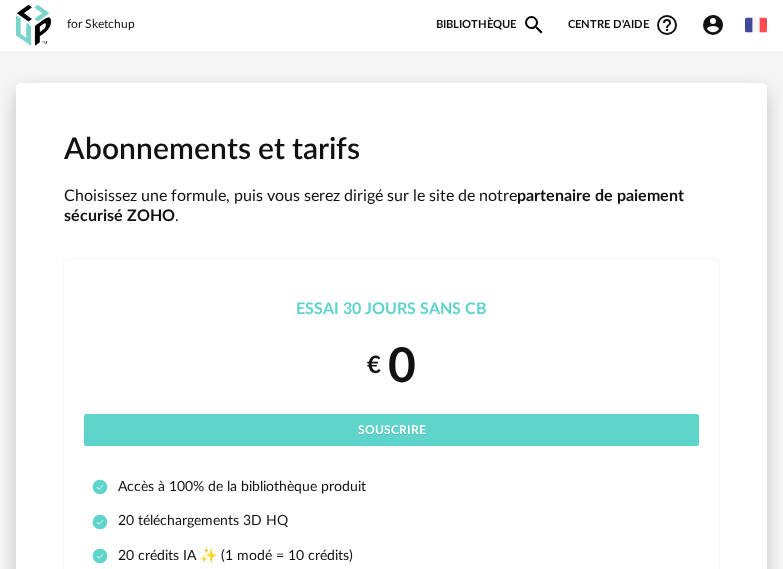 click on "for Sketchup   Nouvelle shopping list
Mettre à jour ma Shopping List
Refresh icon           Bibliothèque Magnify icon   Nos marques Heart Outline icon   Toutes les marques   Close icon
Centre d'aide Help Circle Outline icon   Tutos vidéos   Lire la FAQ   Contacter le support   Account Circle icon   Compte   Connecté en tant que   Pratama Bagus   Modifier mon profil   Ma bibliothèque perso   Mes 3D IA Creation icon   Nouveautés de la plateforme       Déconnexion
English
Menu icon" at bounding box center [391, 25] 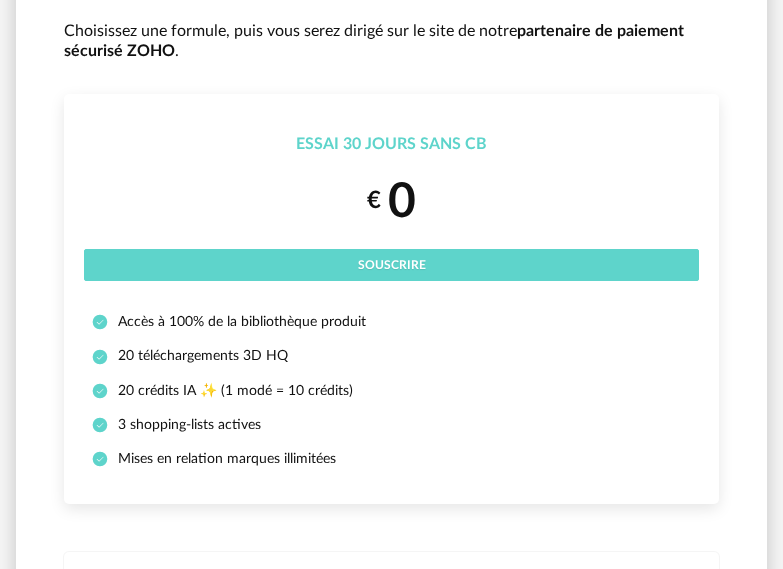 scroll, scrollTop: 200, scrollLeft: 0, axis: vertical 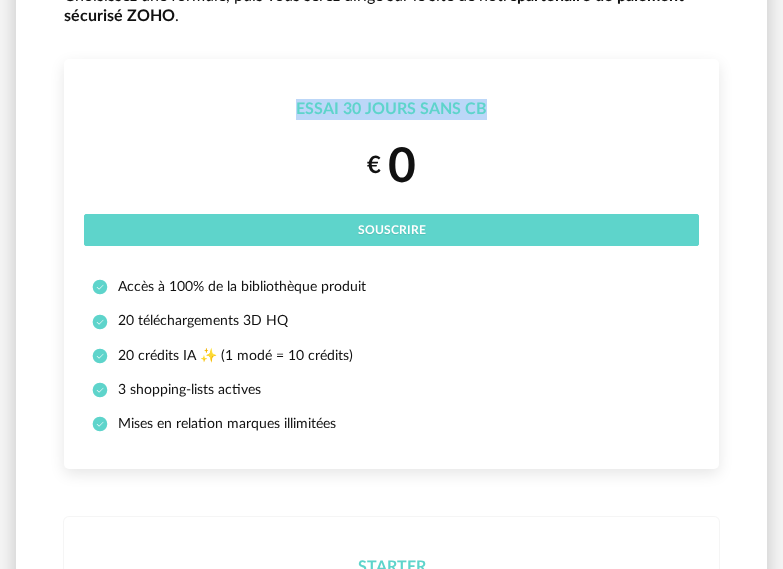 drag, startPoint x: 298, startPoint y: 105, endPoint x: 497, endPoint y: 96, distance: 199.20341 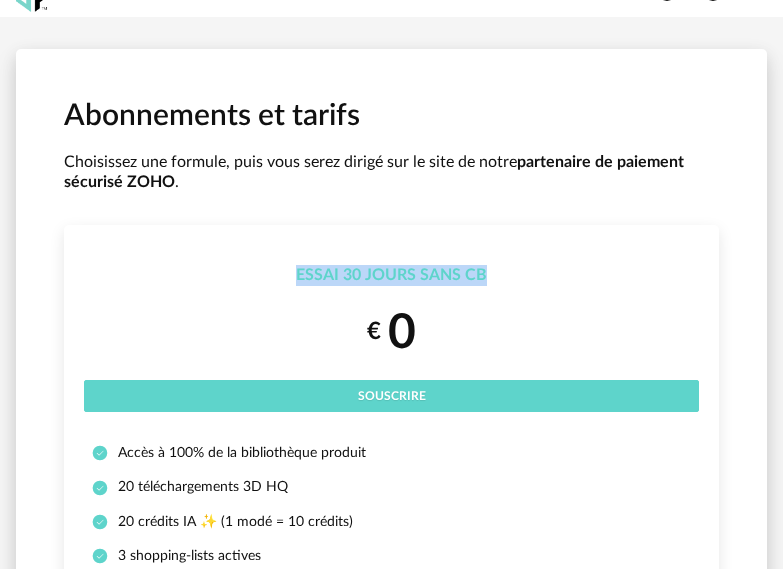 scroll, scrollTop: 0, scrollLeft: 0, axis: both 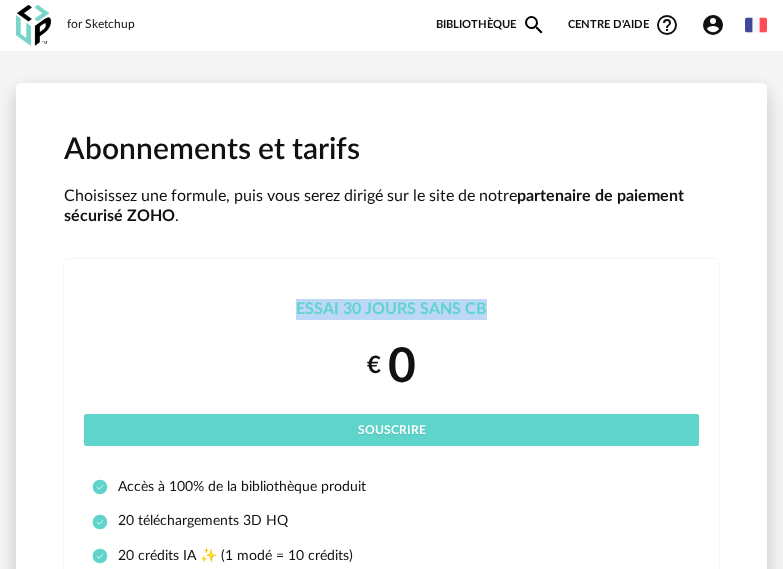 click at bounding box center (756, 25) 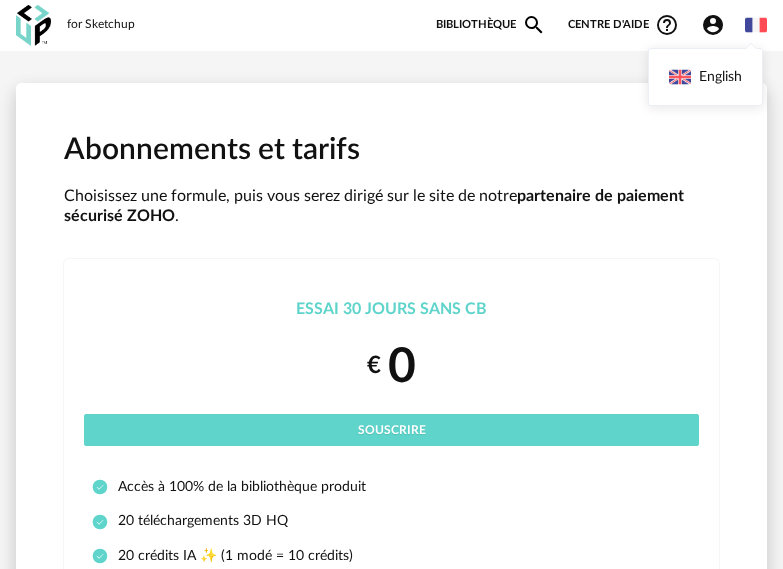 click on "Abonnements et tarifs   Choisissez une formule, puis vous serez dirigé sur le site de notre  partenaire de paiement sécurisé ZOHO .   Essai 30 jours sans CB   €    0      Souscrire   Accès à 100% de la bibliothèque produit
20 téléchargements 3D HQ
20 crédits IA ✨ (1 modé = 10 crédits)
3 shopping-lists actives
Mises en relation marques illimitées
Starter   €    149      Facturé annuellement     Souscrire   Accès à la bibliothèque produits
360 téléchargements 3D HQ / an
100 crédits IA ✨ (1 modé = 10 crédits)
3 shopping-lists actives
Mises en relation marques illimitées
1 formation offerte
Pro   €    199      Facturé annuellement     Souscrire   Accès à la bibliothèque produits
Téléchargements 3D HQ illimités
400 crédits IA ✨ (1 modé = 10 crédits)
Shopping-lists illimitées
Mises en relation marques
illimitées
Pro-Mensuel" at bounding box center (391, 1248) 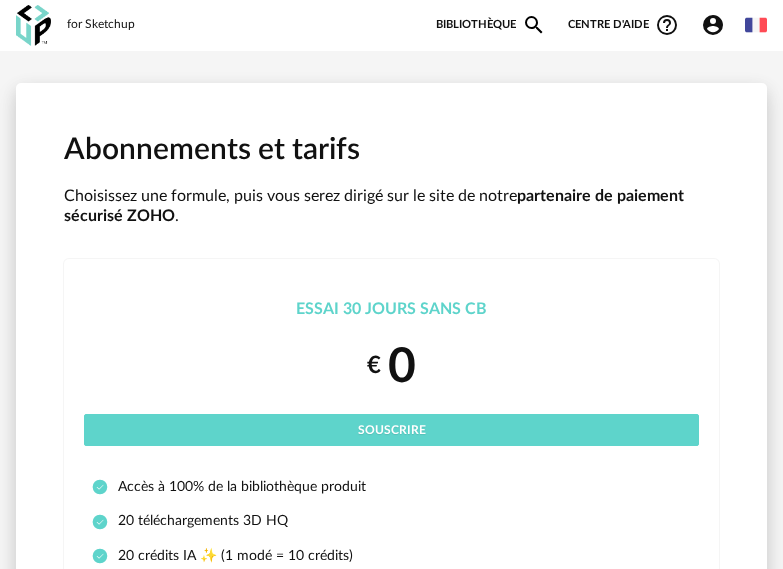 click at bounding box center [33, 25] 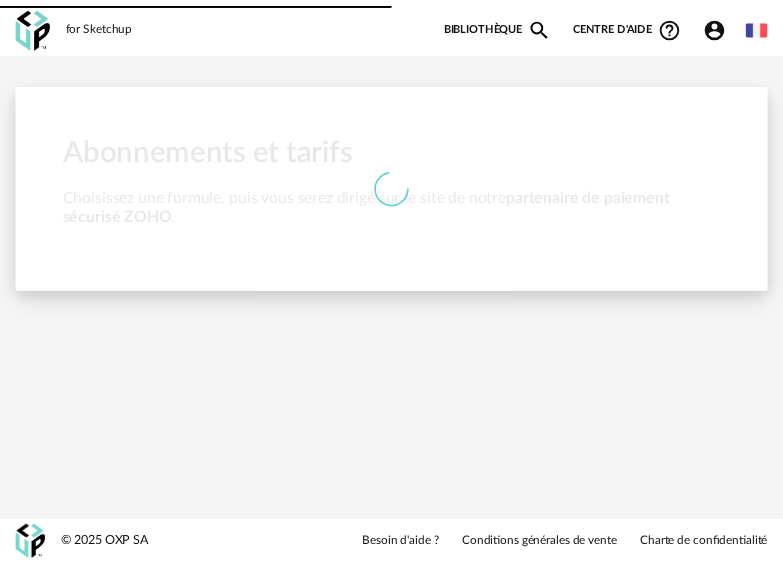 scroll, scrollTop: 0, scrollLeft: 0, axis: both 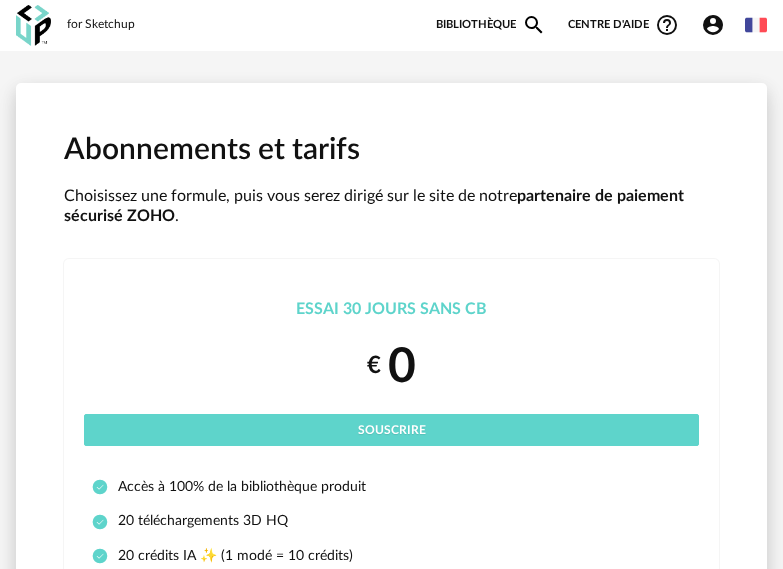click on "Magnify icon" 